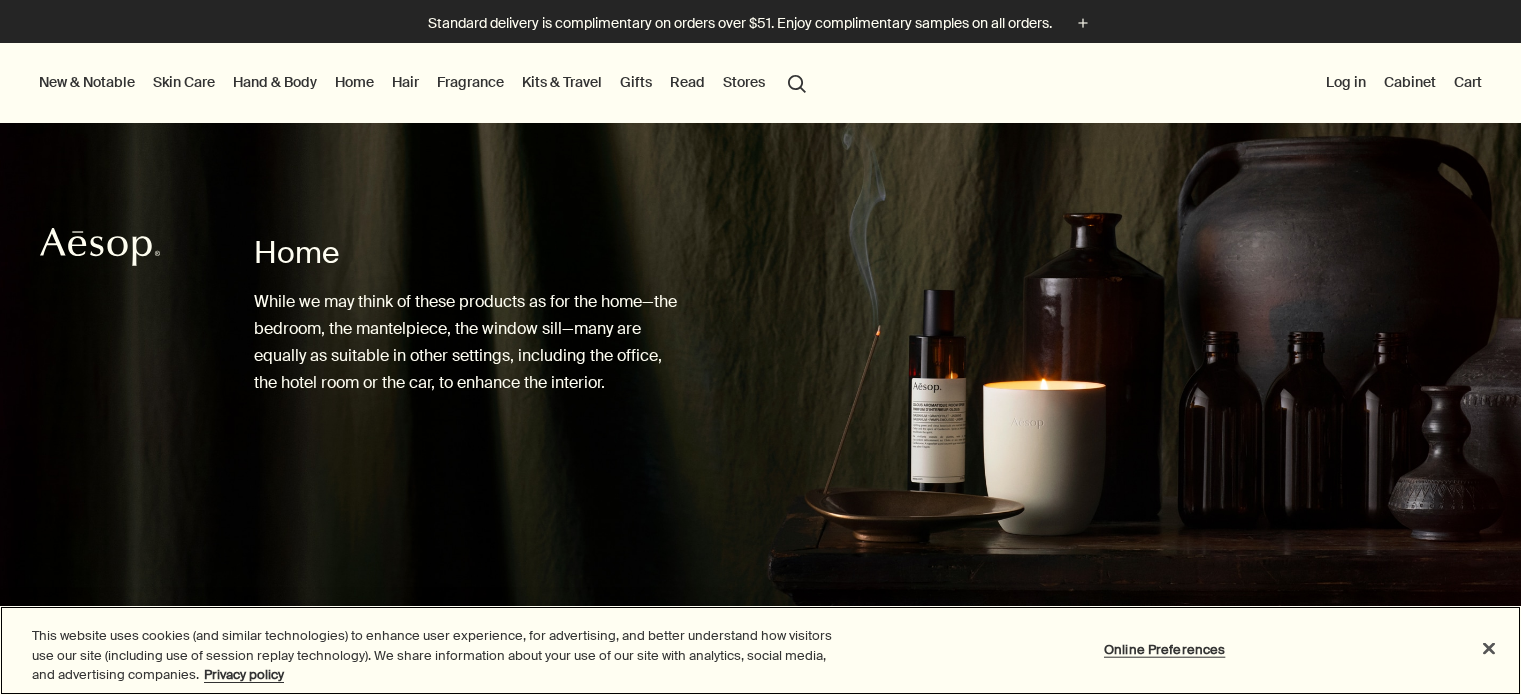 scroll, scrollTop: 500, scrollLeft: 0, axis: vertical 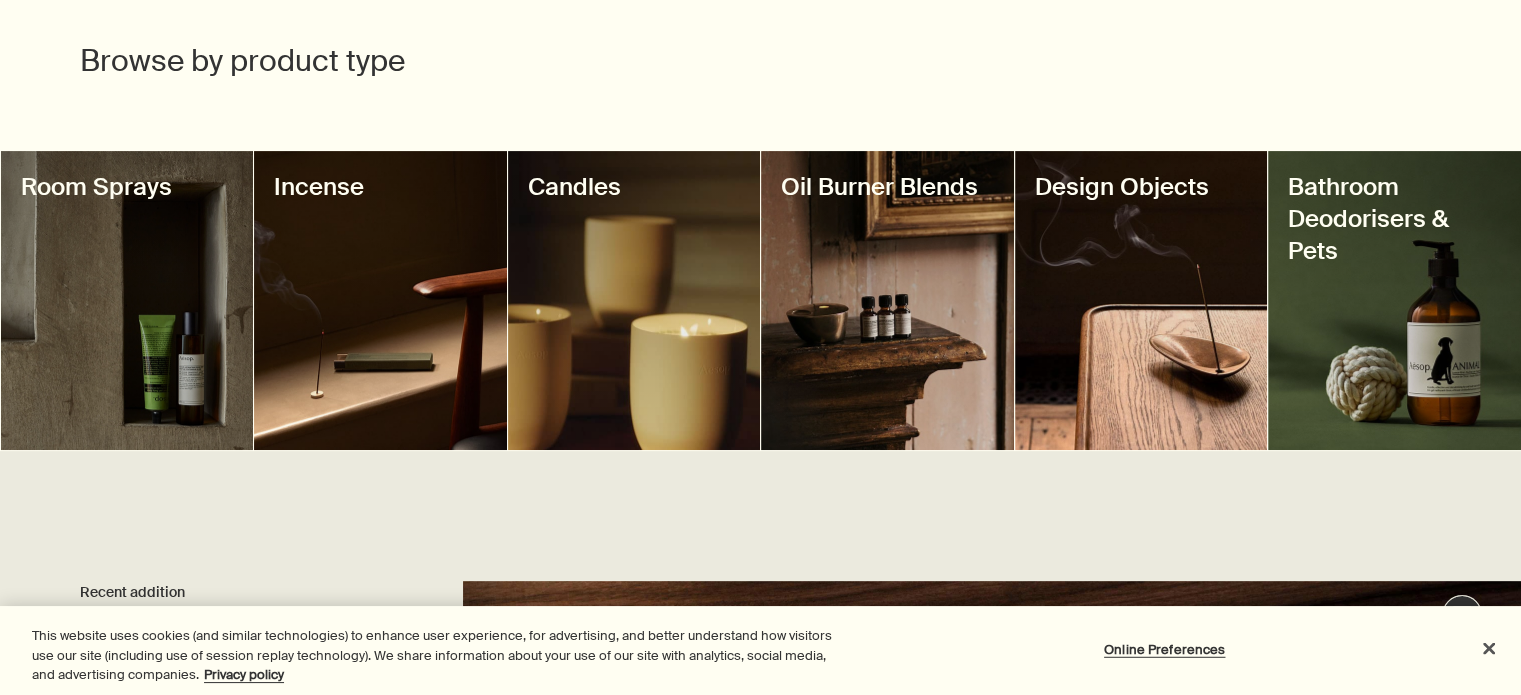 click at bounding box center [1141, 300] 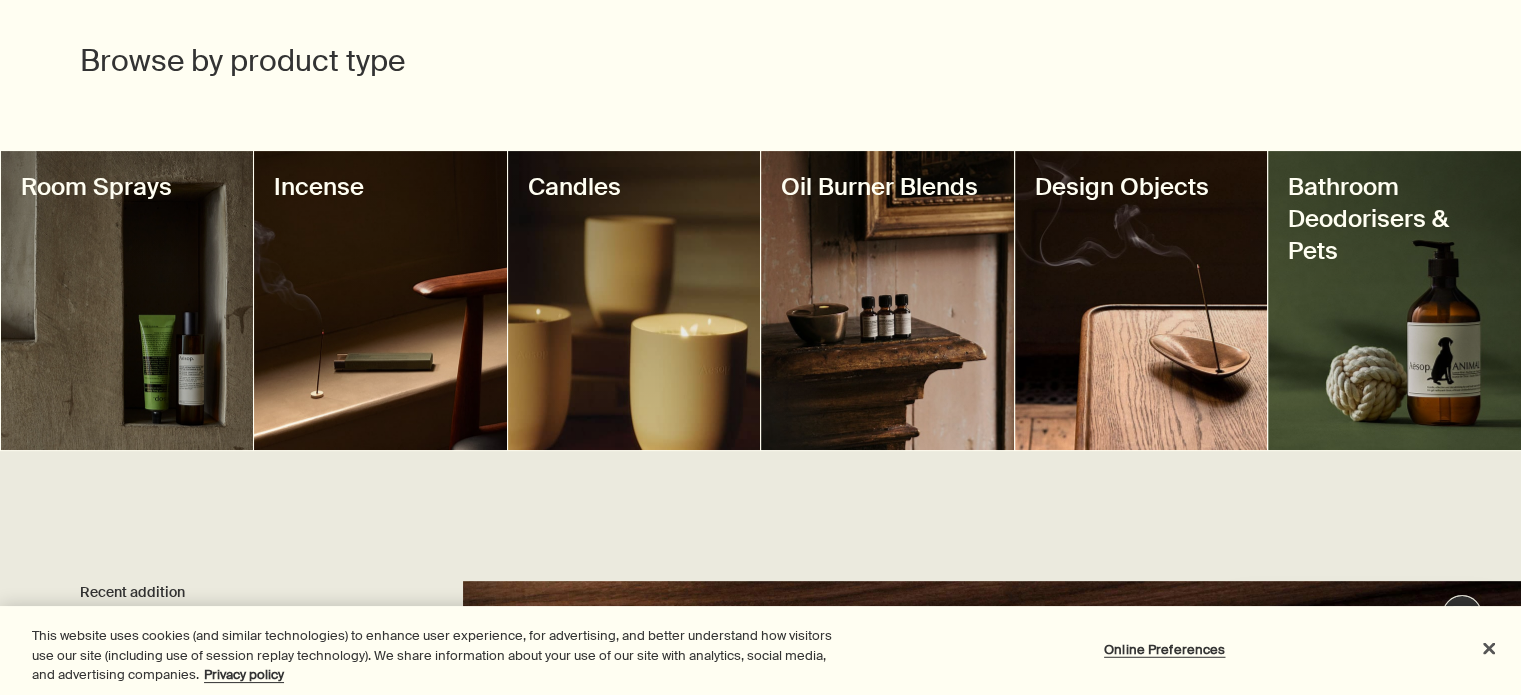 scroll, scrollTop: 0, scrollLeft: 0, axis: both 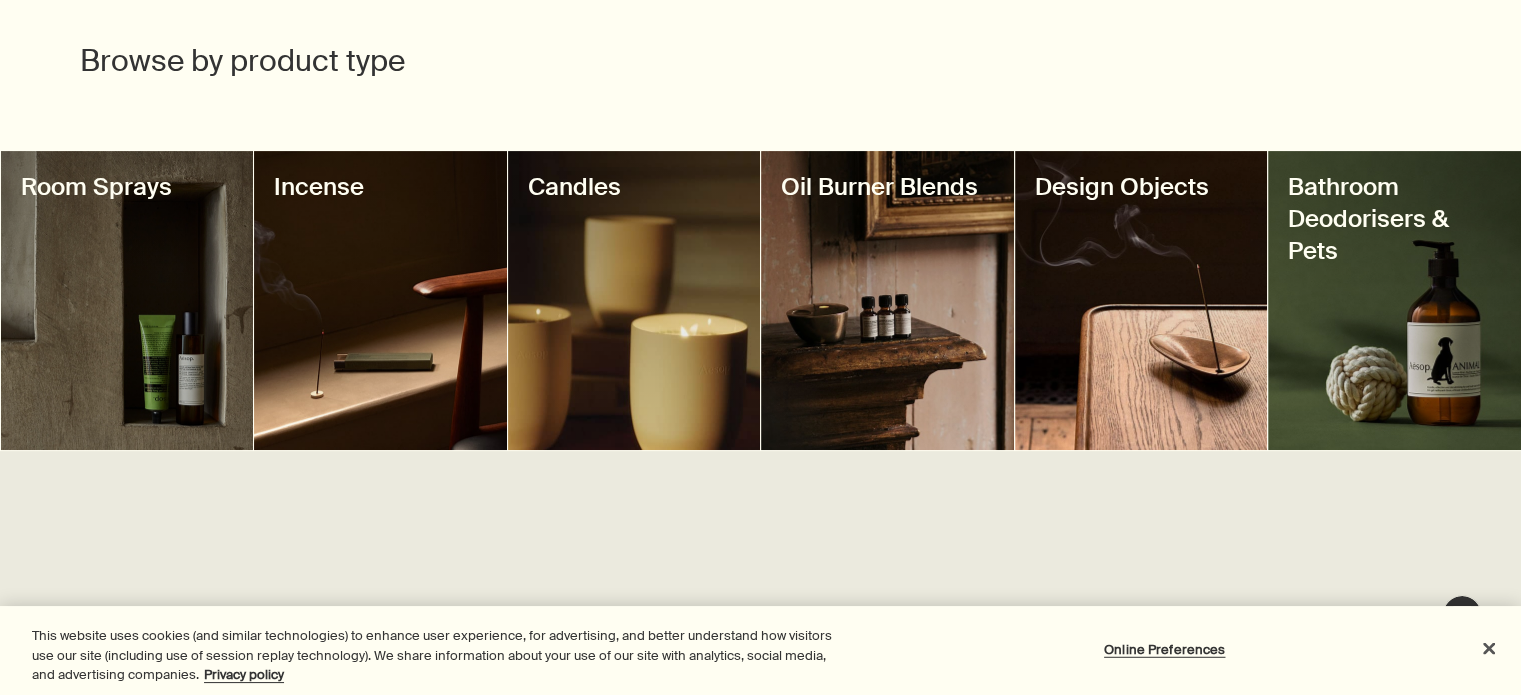 click at bounding box center (887, 300) 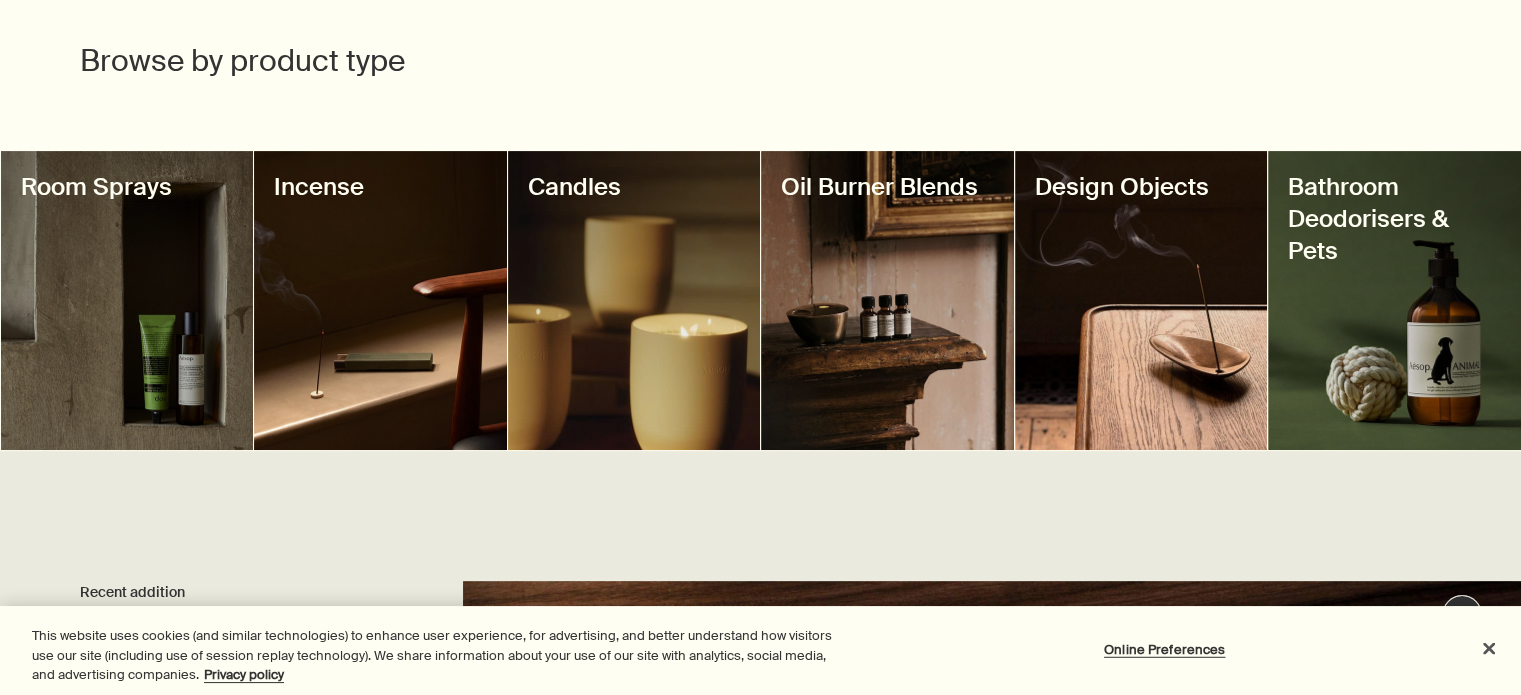 scroll, scrollTop: 1012, scrollLeft: 0, axis: vertical 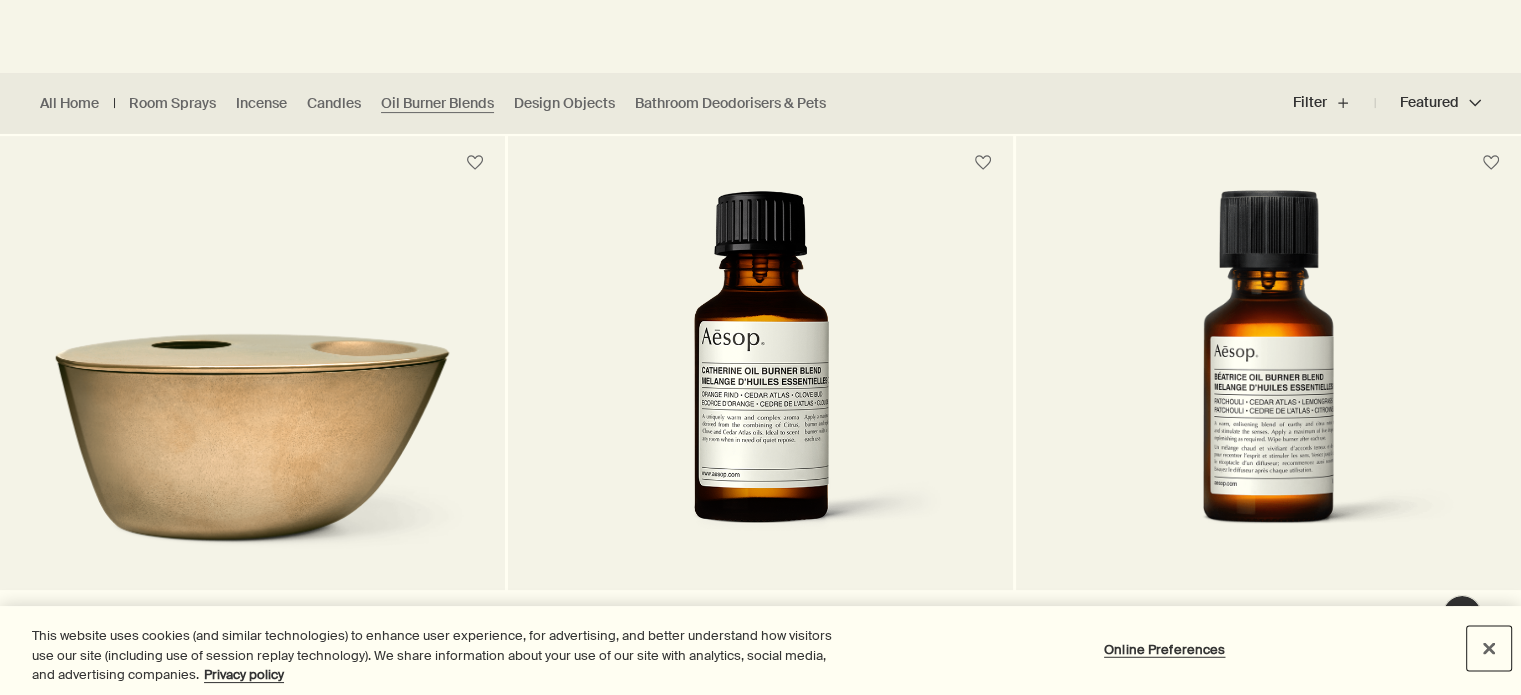 click at bounding box center [1489, 648] 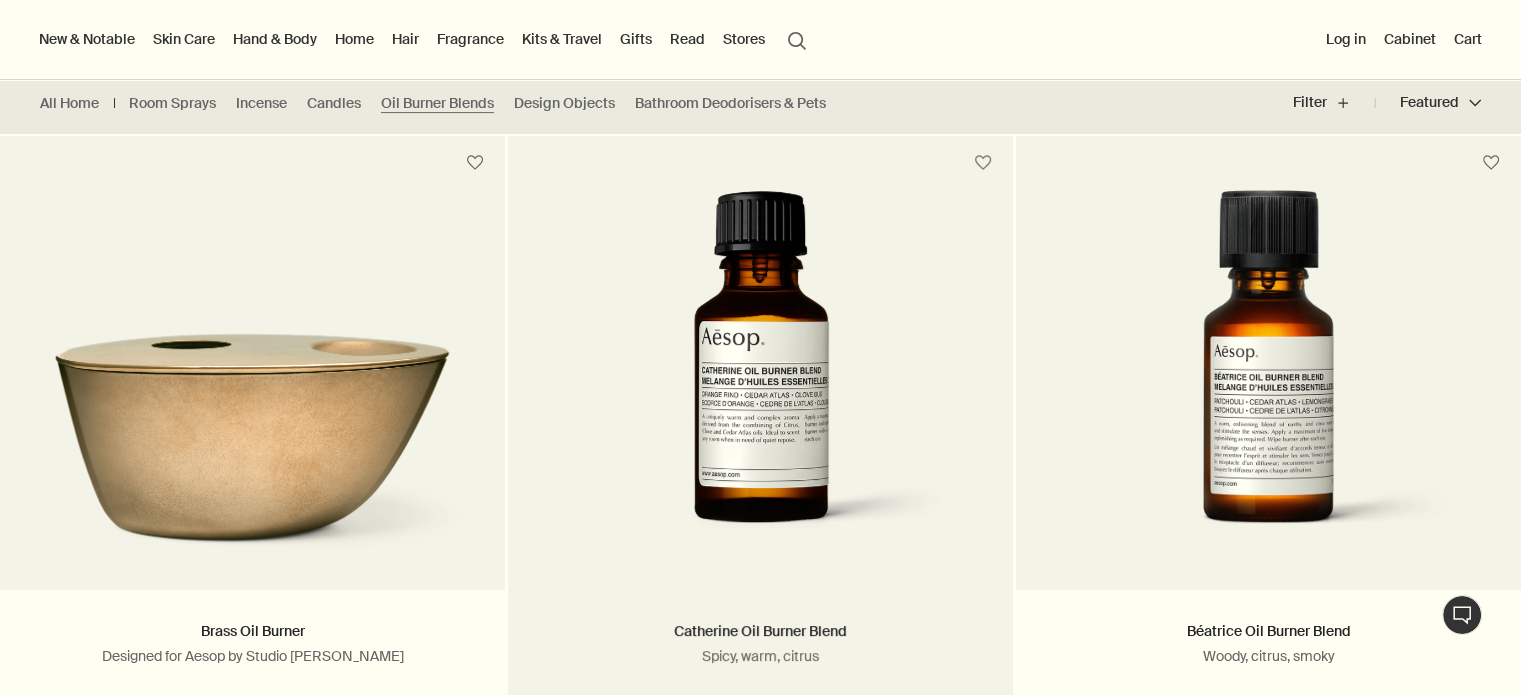 scroll, scrollTop: 166, scrollLeft: 0, axis: vertical 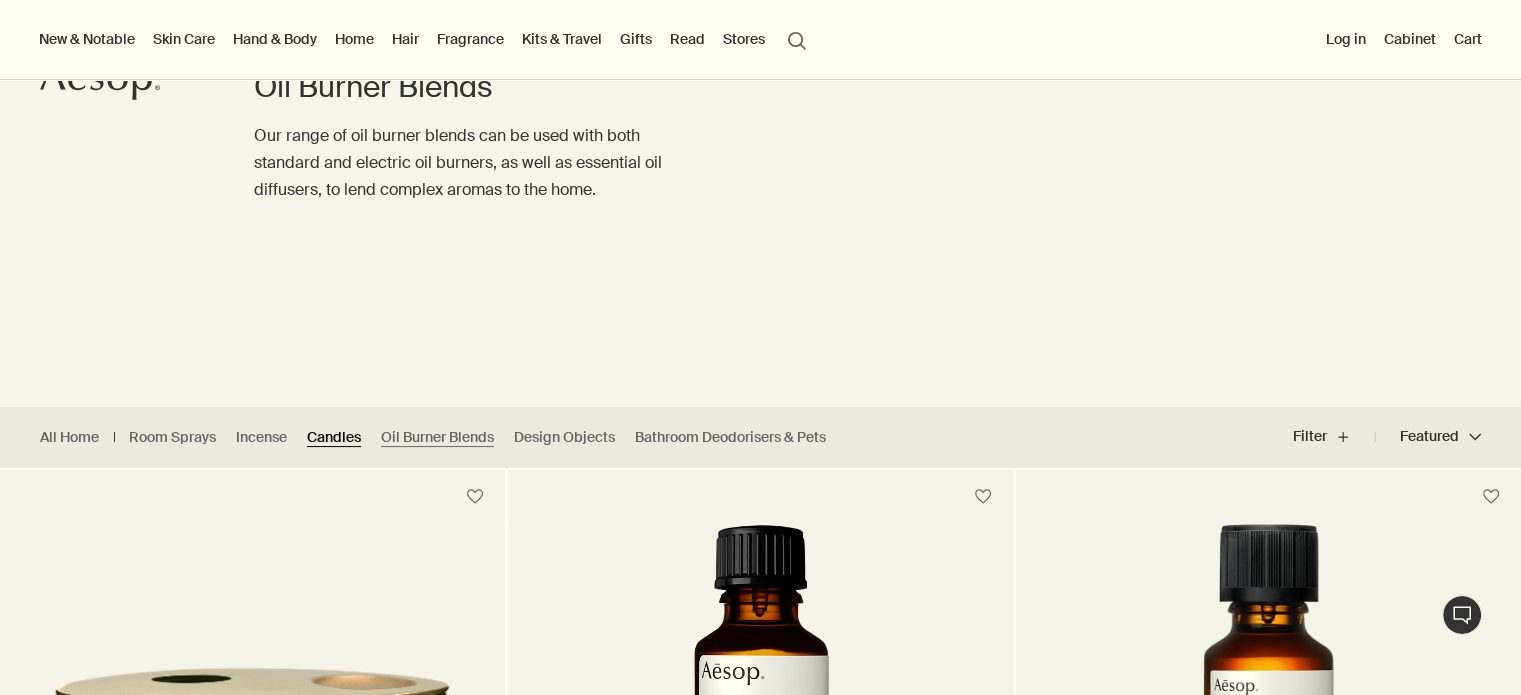 click on "Candles" at bounding box center (334, 437) 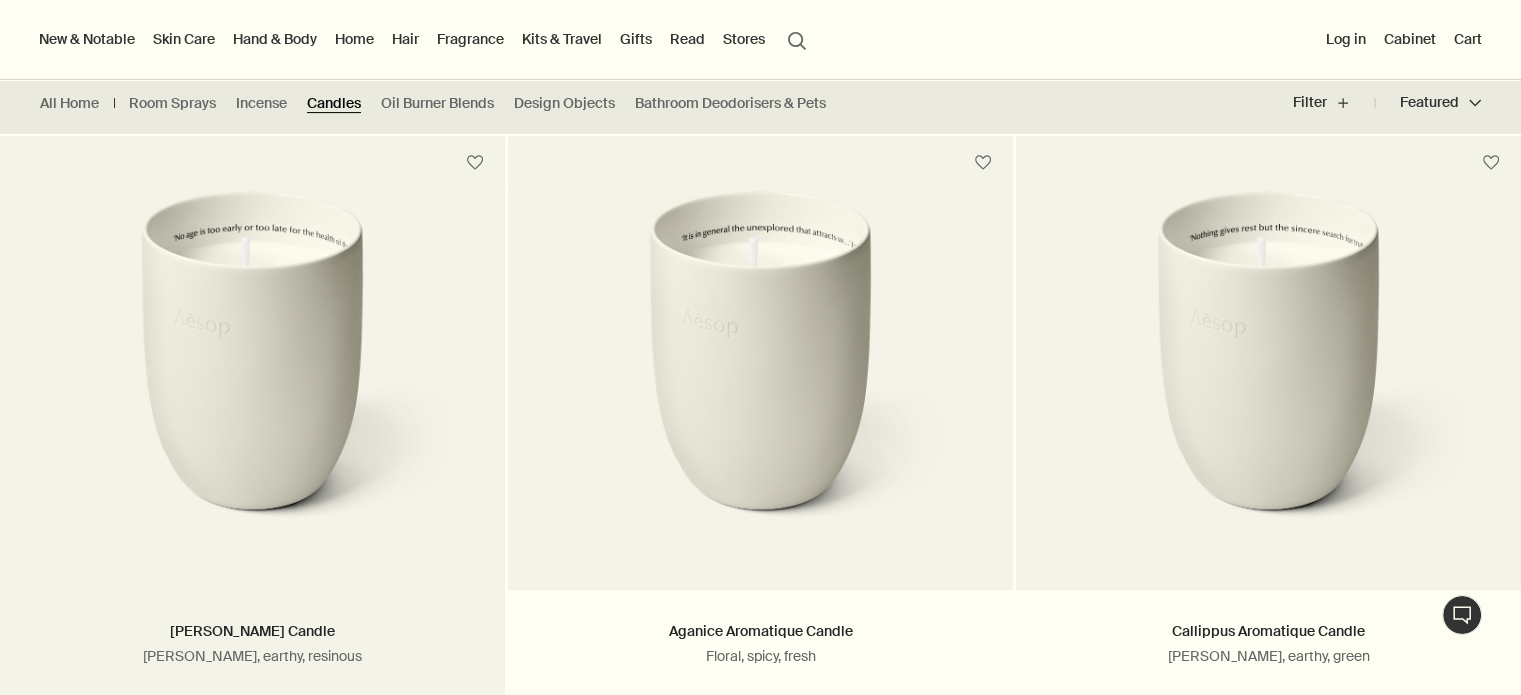 scroll, scrollTop: 333, scrollLeft: 0, axis: vertical 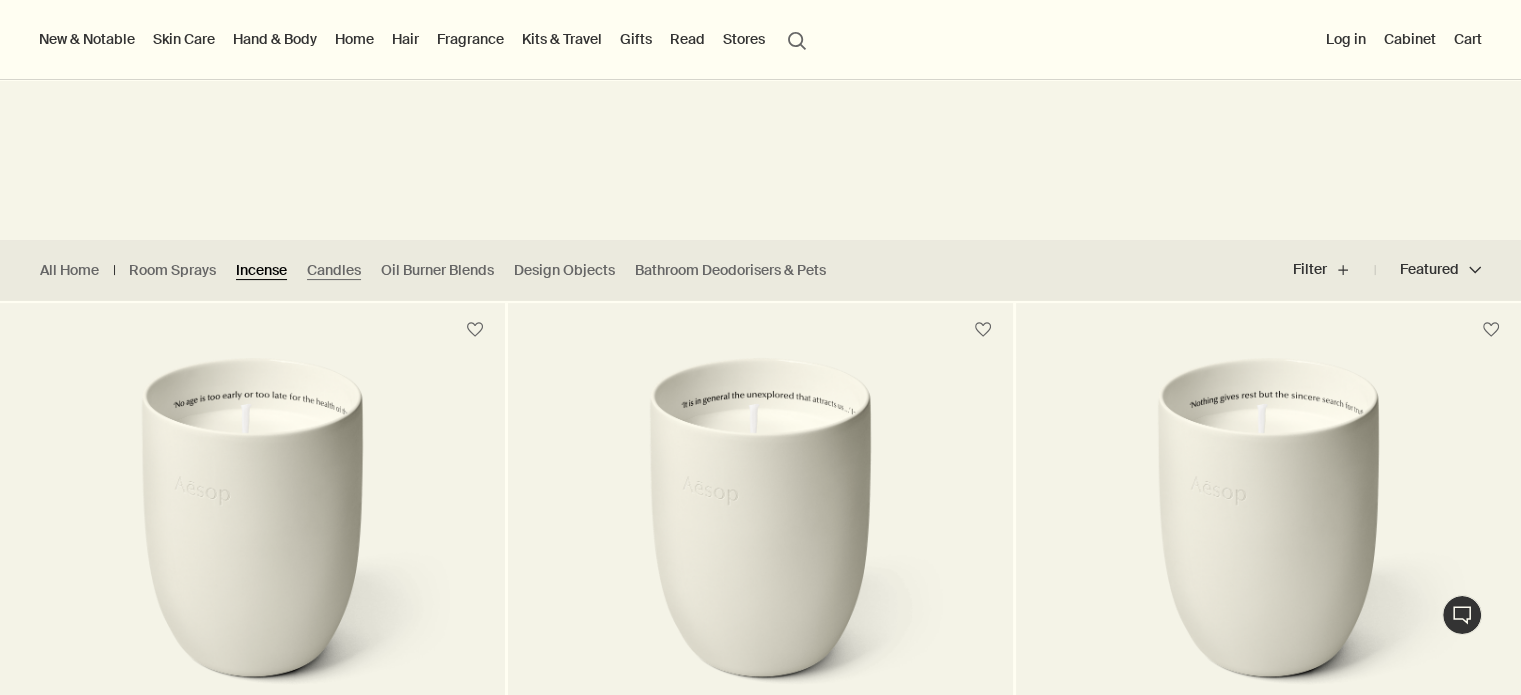 click on "Incense" at bounding box center [261, 270] 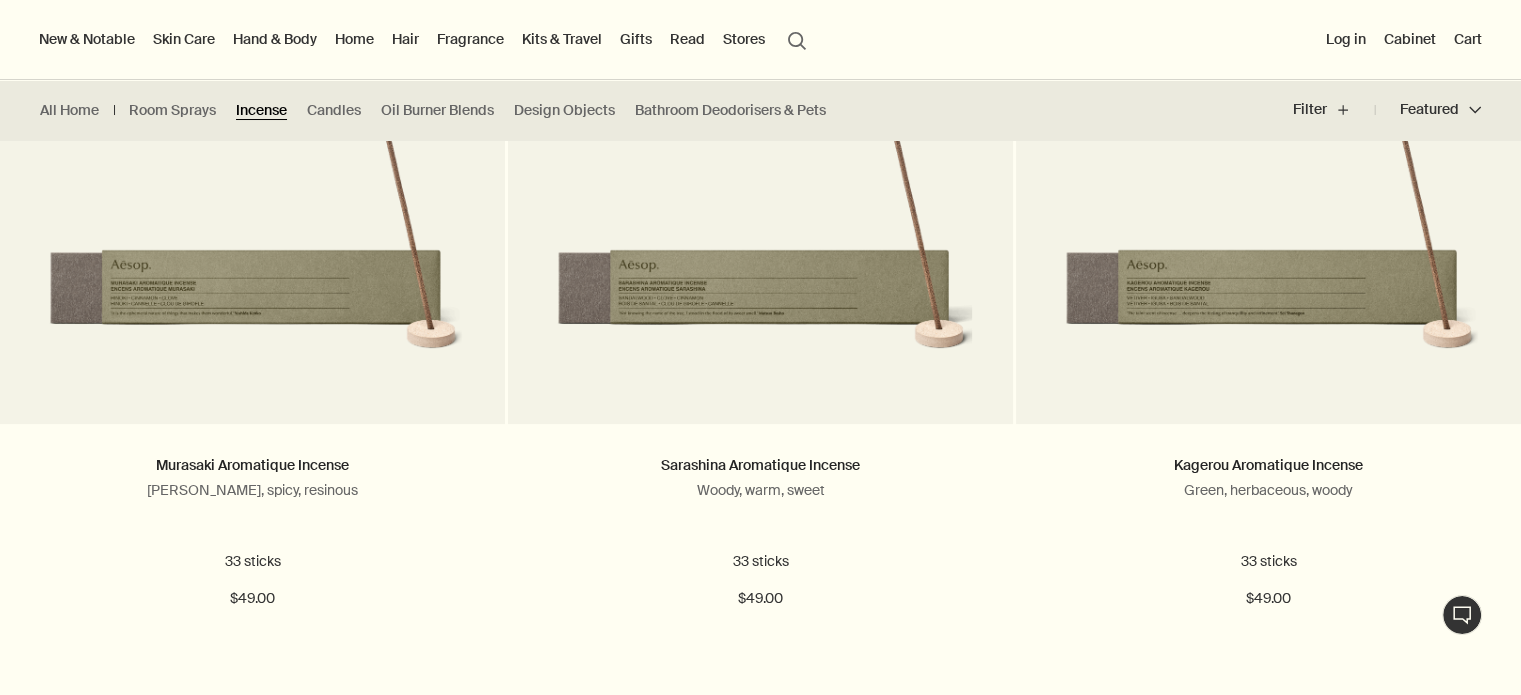 scroll, scrollTop: 166, scrollLeft: 0, axis: vertical 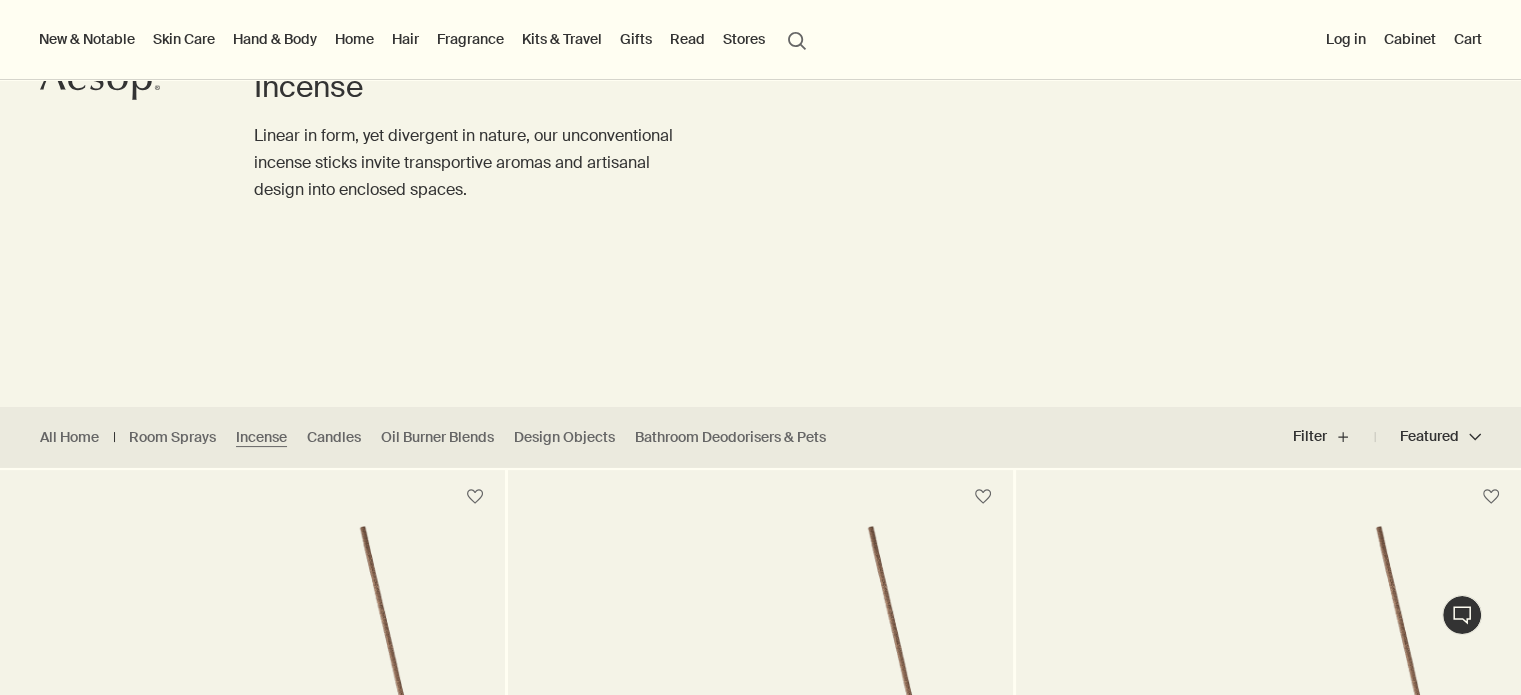 click on "Kits & Travel" at bounding box center [562, 39] 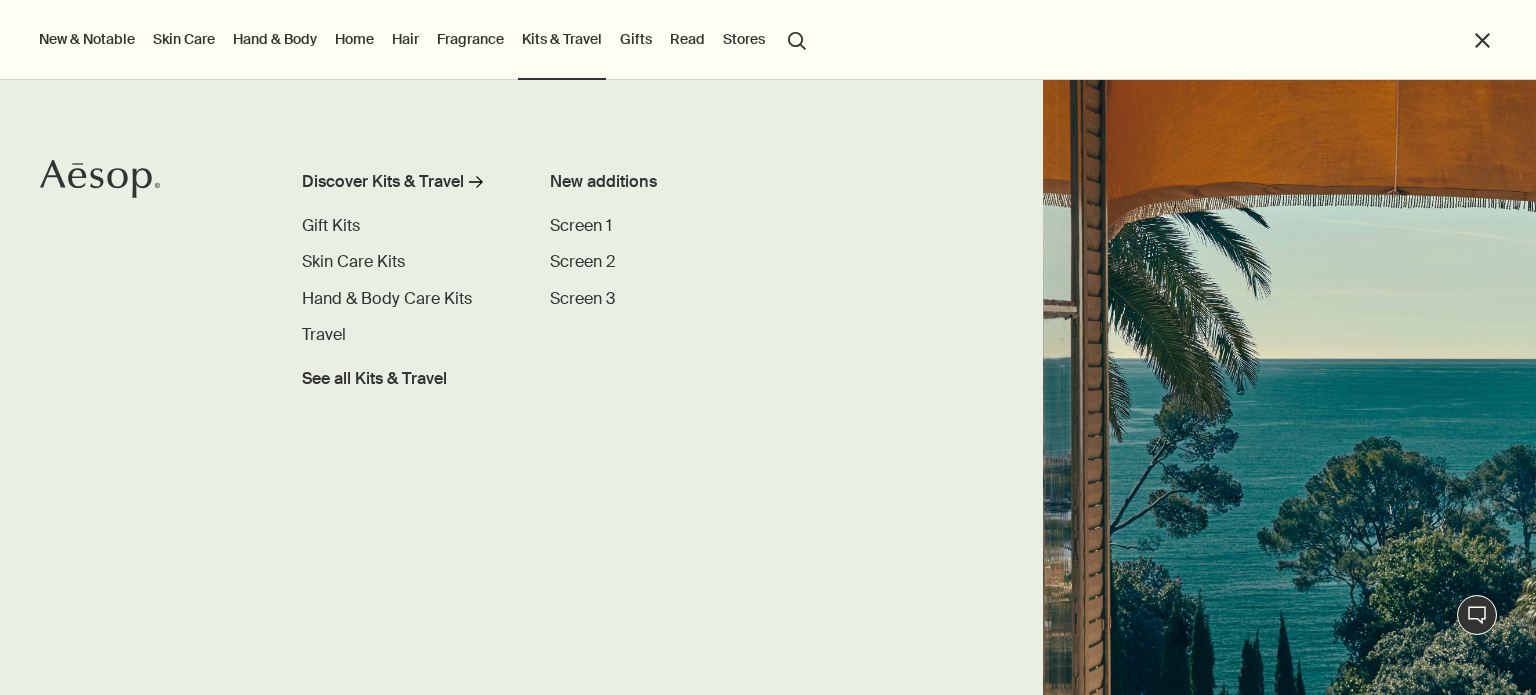 click on "Kits & Travel" at bounding box center (562, 39) 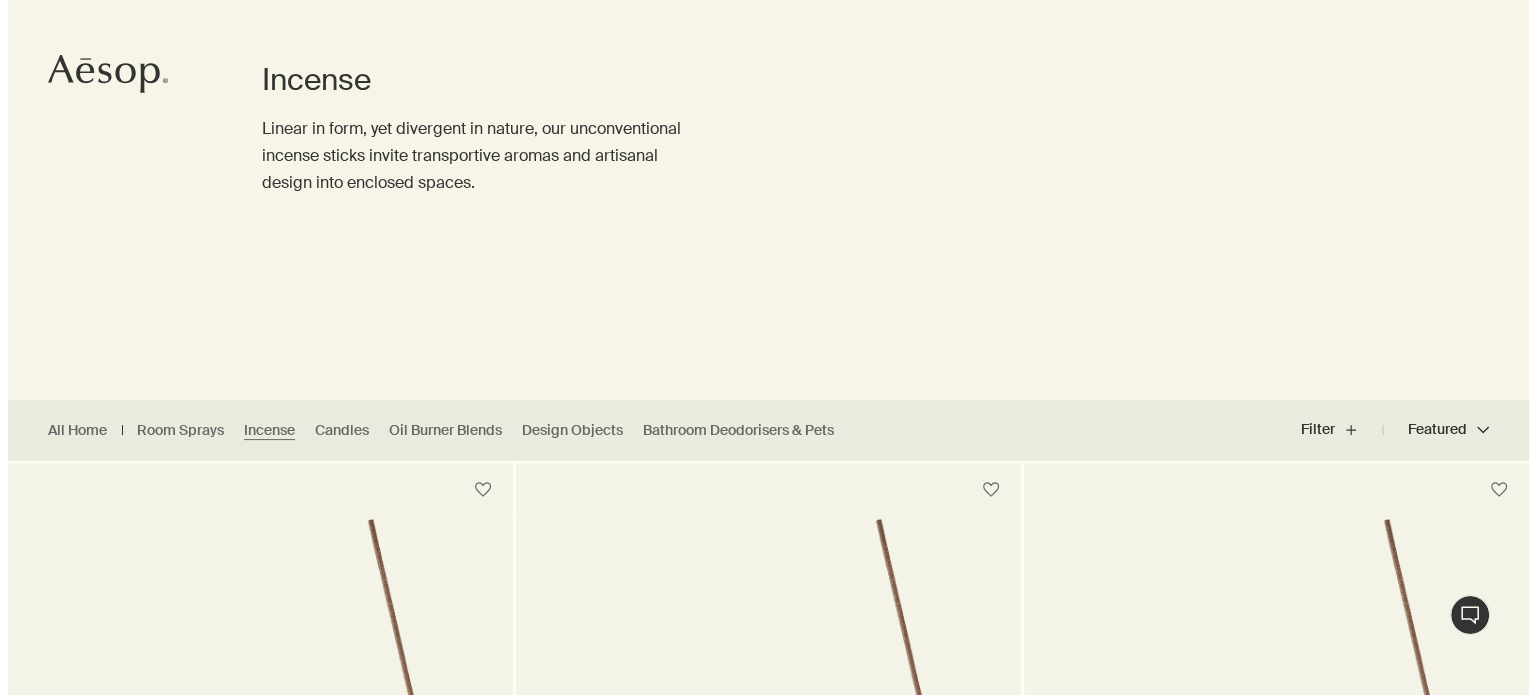 scroll, scrollTop: 0, scrollLeft: 0, axis: both 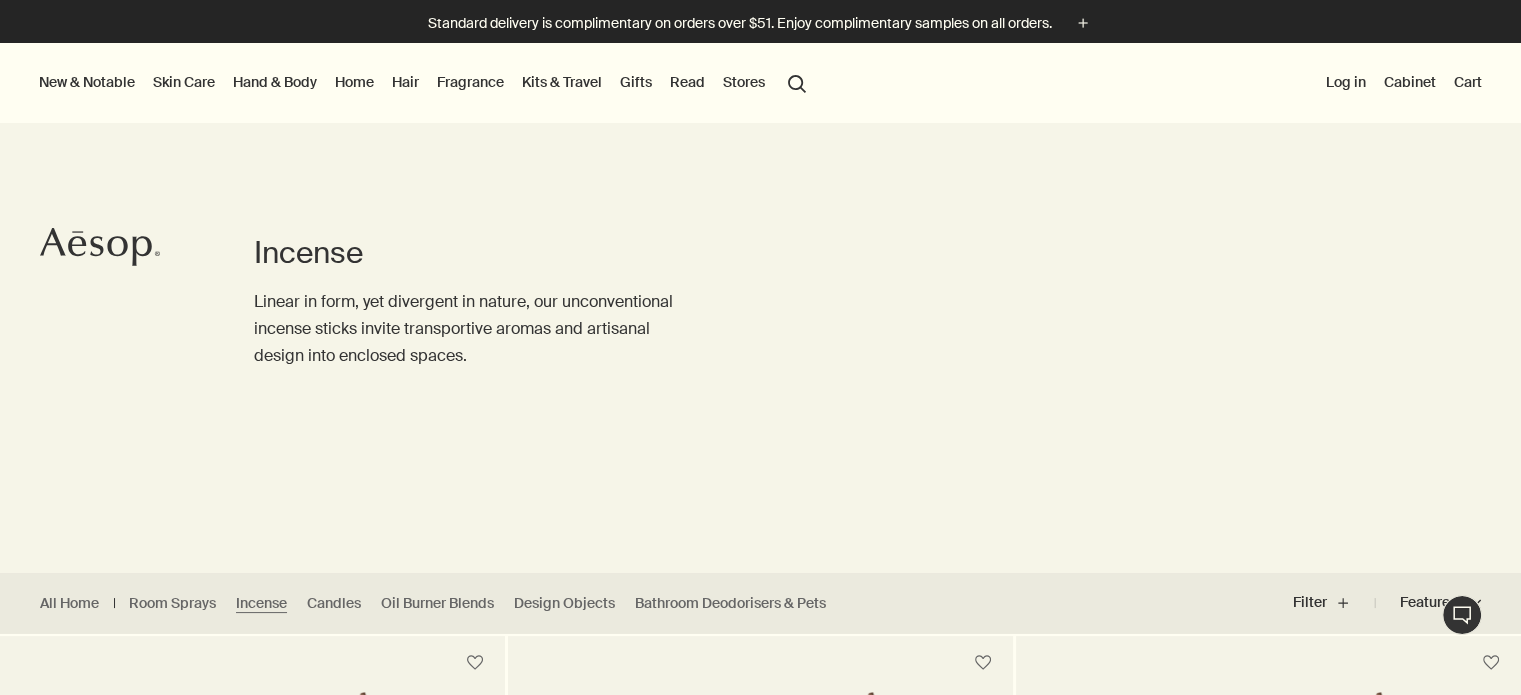 click on "Kits & Travel" at bounding box center [562, 82] 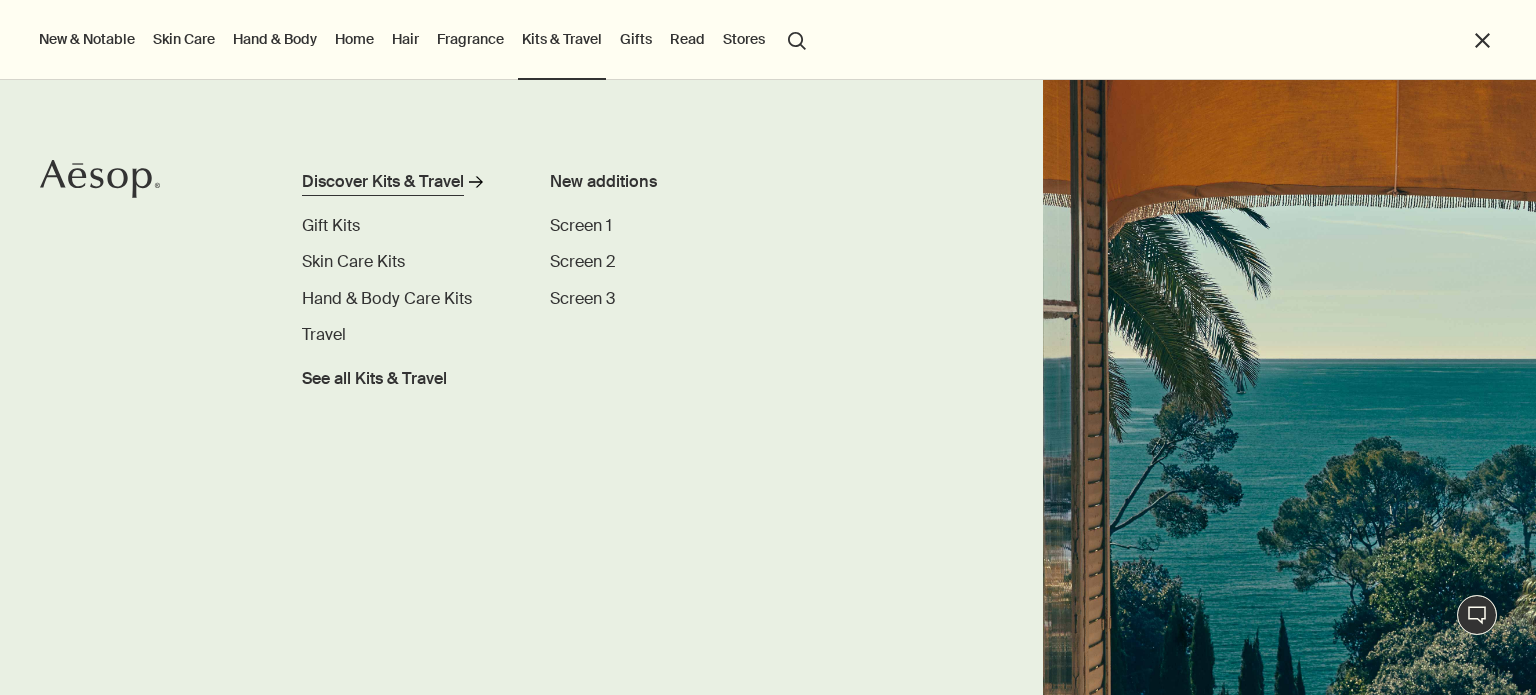click on "Discover Kits & Travel" at bounding box center (383, 182) 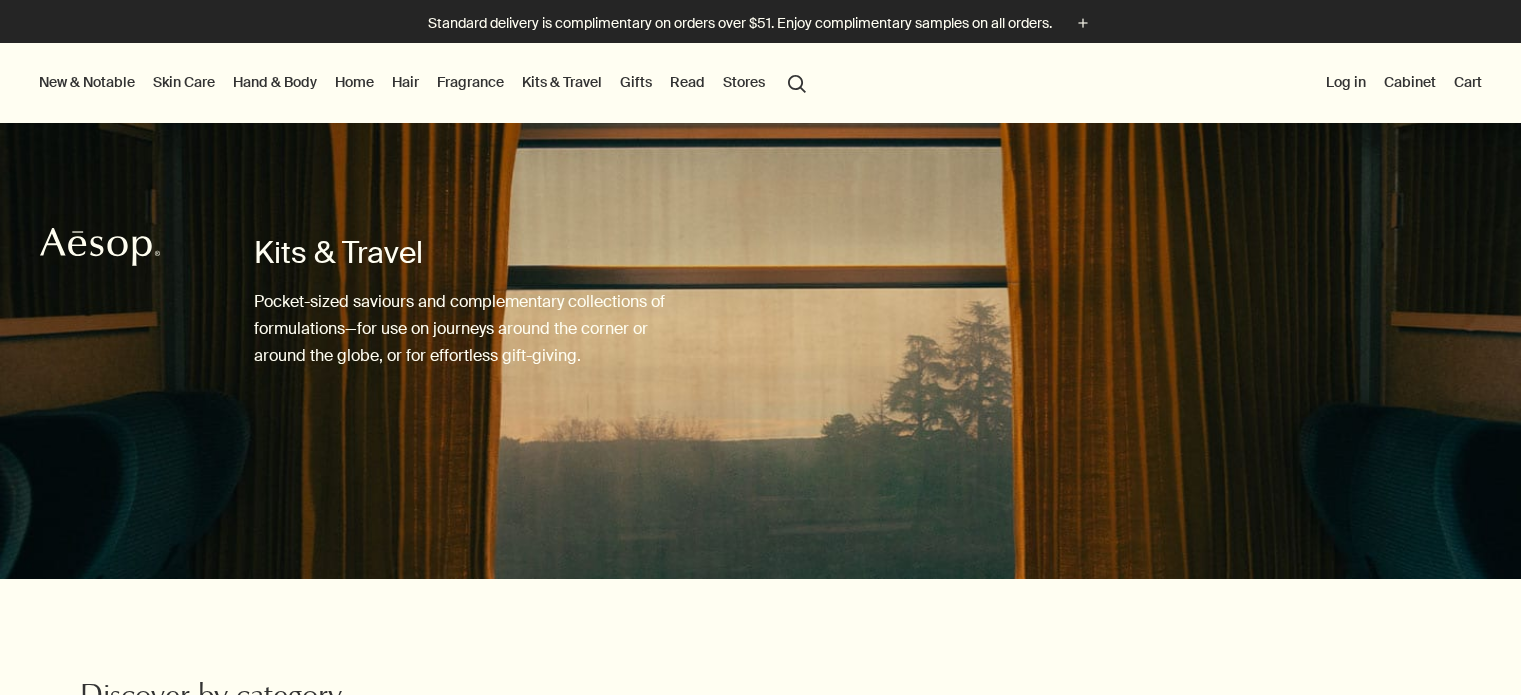 scroll, scrollTop: 333, scrollLeft: 0, axis: vertical 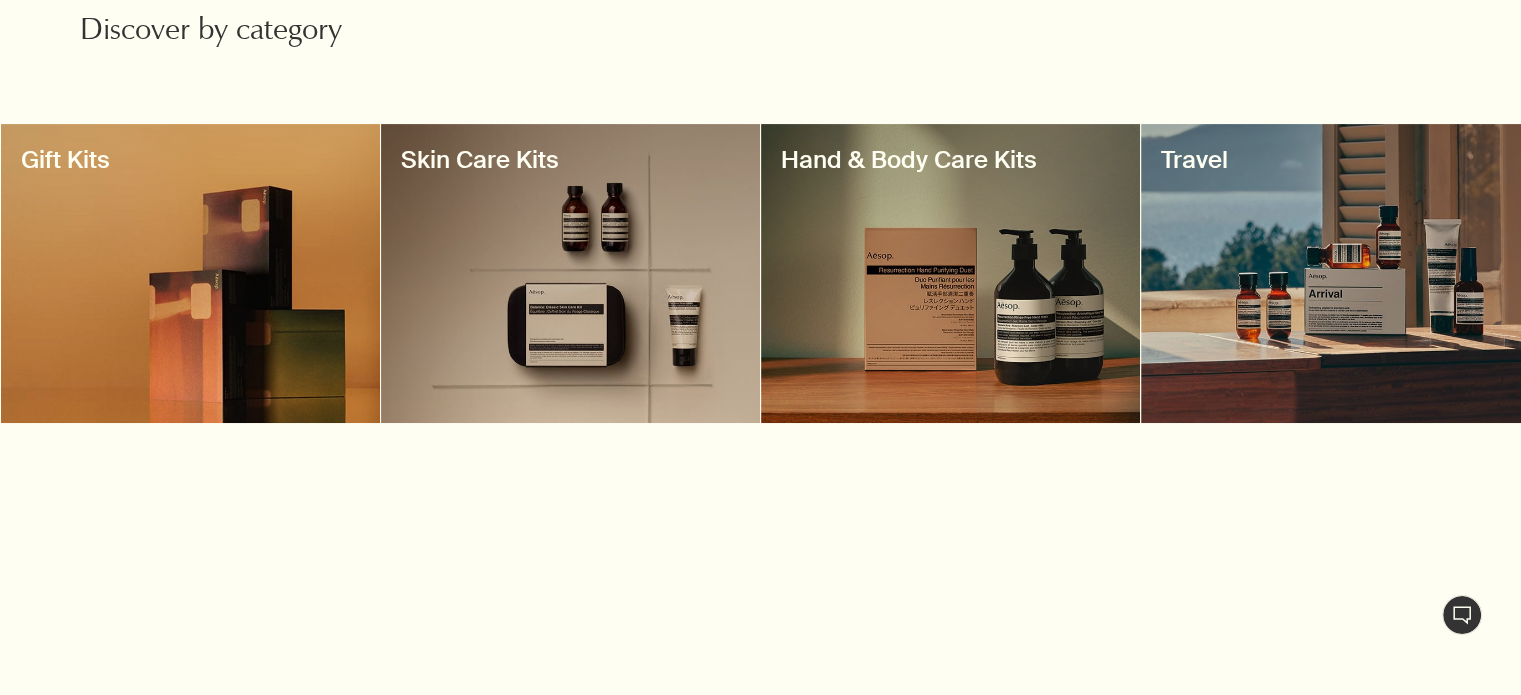 click at bounding box center [190, 273] 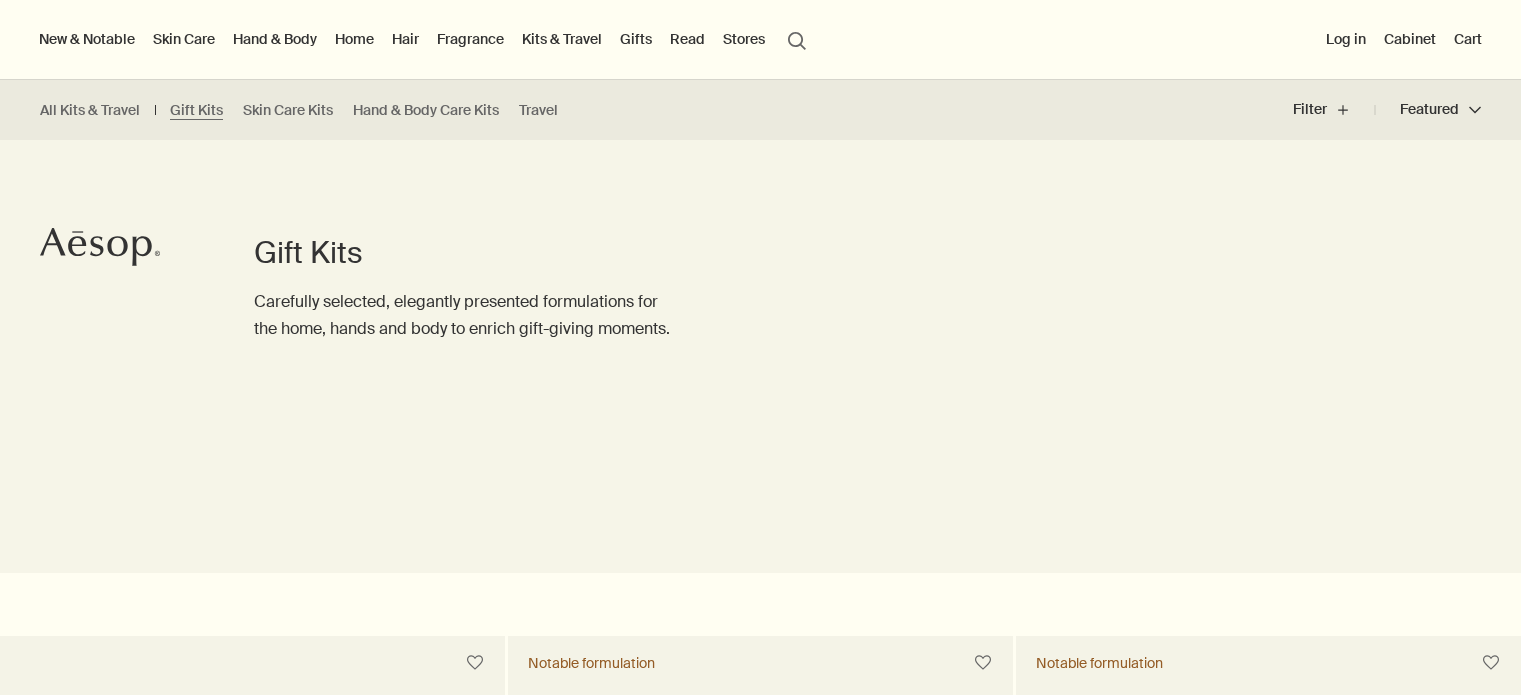 scroll, scrollTop: 666, scrollLeft: 0, axis: vertical 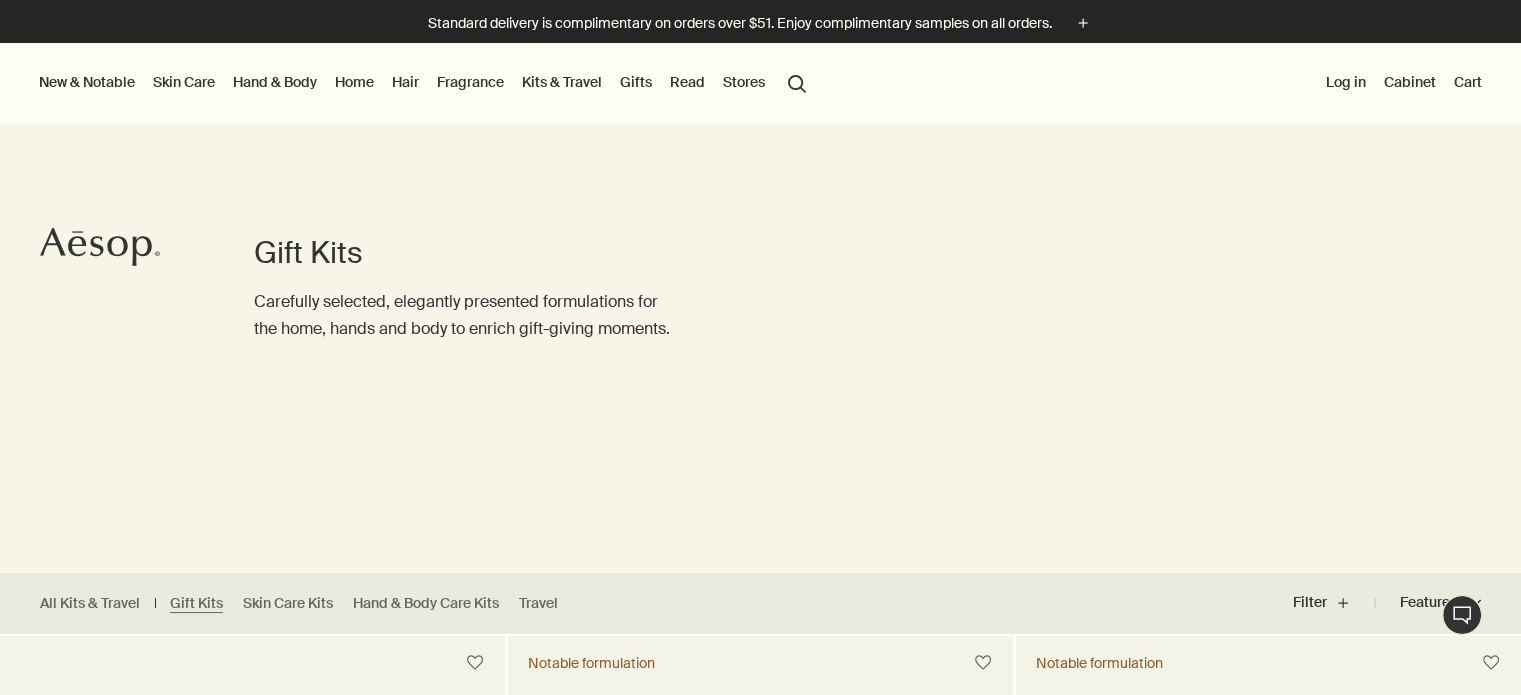 click on "Hand & Body" at bounding box center [275, 82] 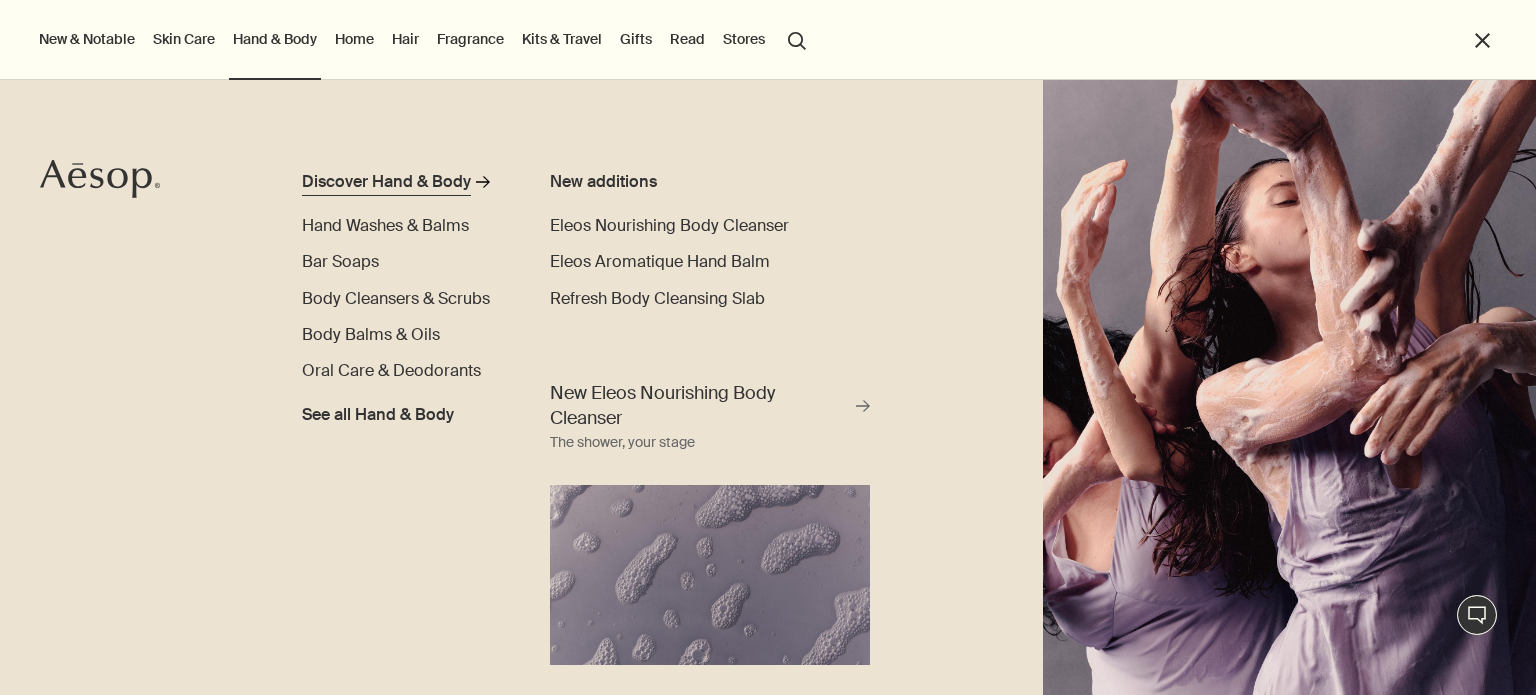 click on "Discover Hand & Body" at bounding box center (386, 182) 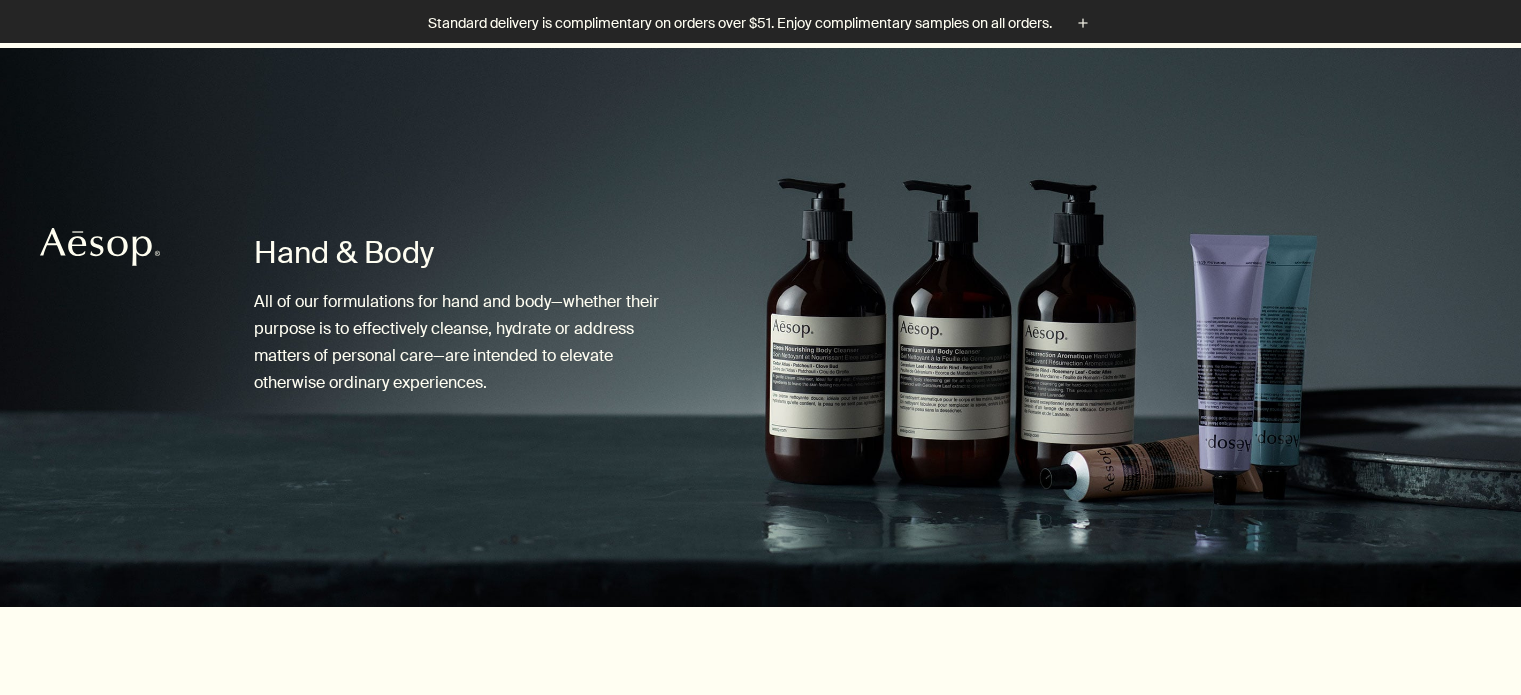 scroll, scrollTop: 666, scrollLeft: 0, axis: vertical 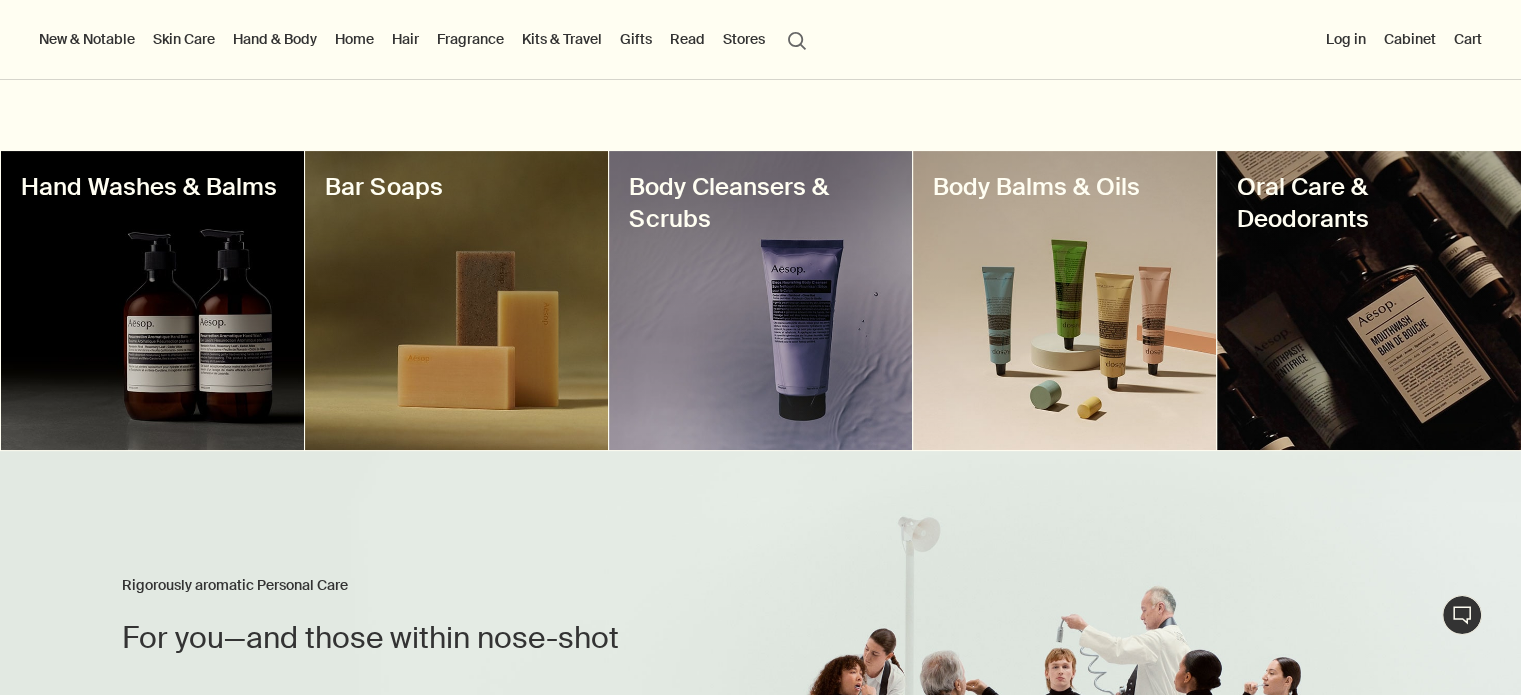 click at bounding box center (456, 300) 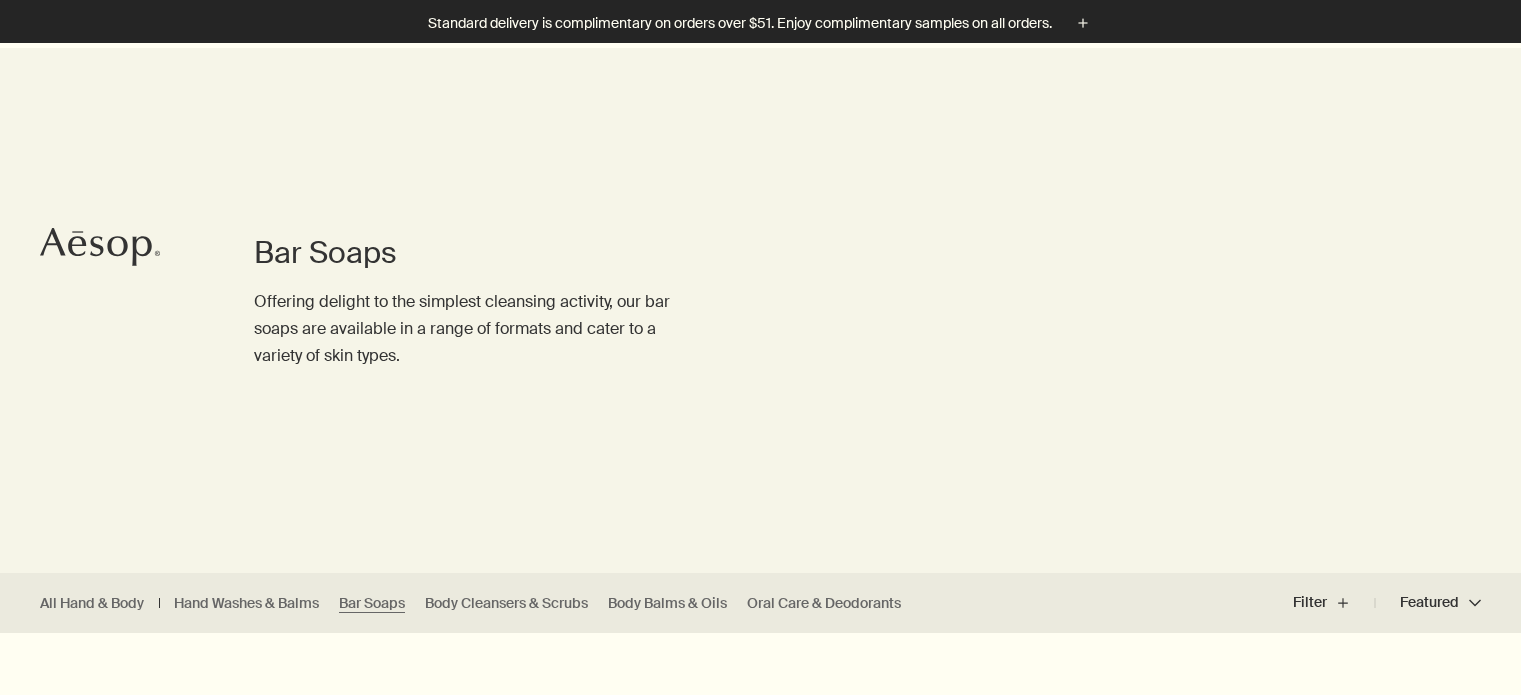 scroll, scrollTop: 333, scrollLeft: 0, axis: vertical 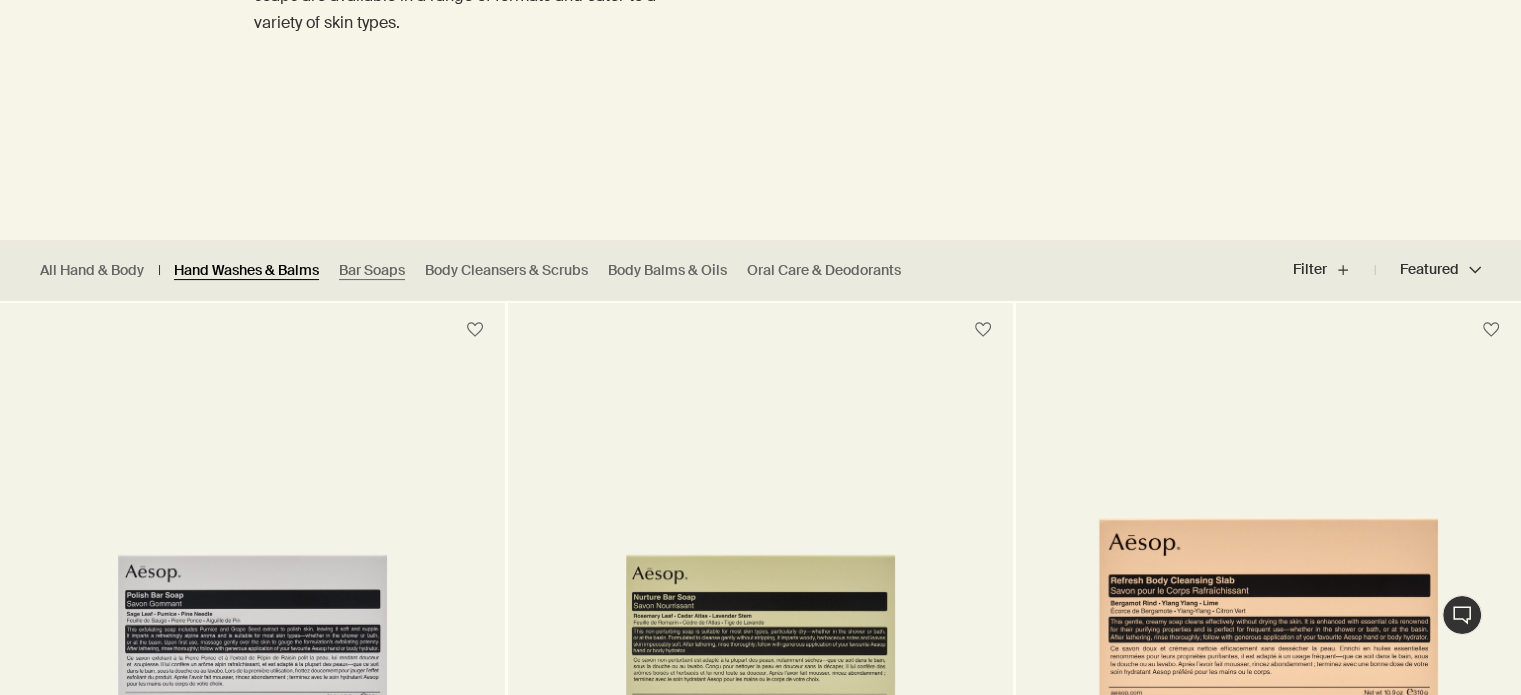 click on "Hand Washes & Balms" at bounding box center (246, 270) 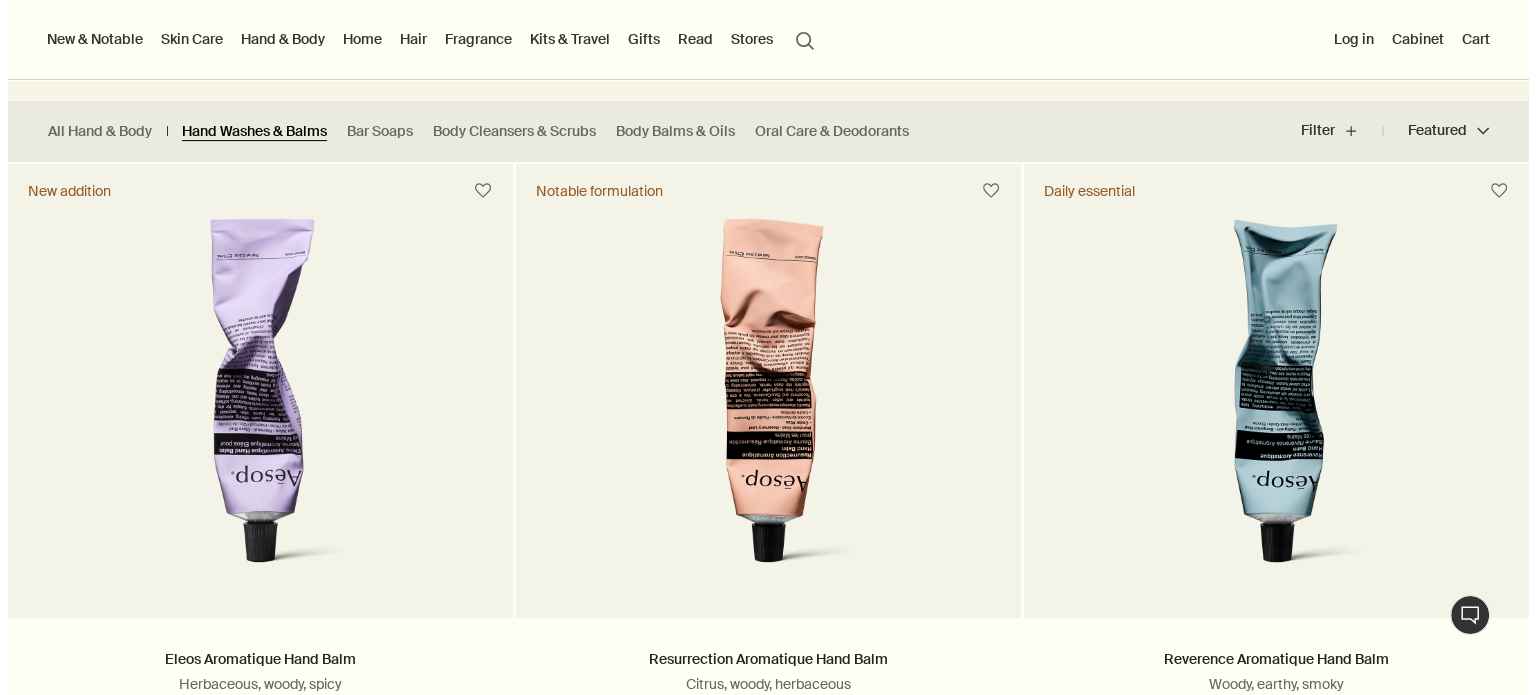scroll, scrollTop: 0, scrollLeft: 0, axis: both 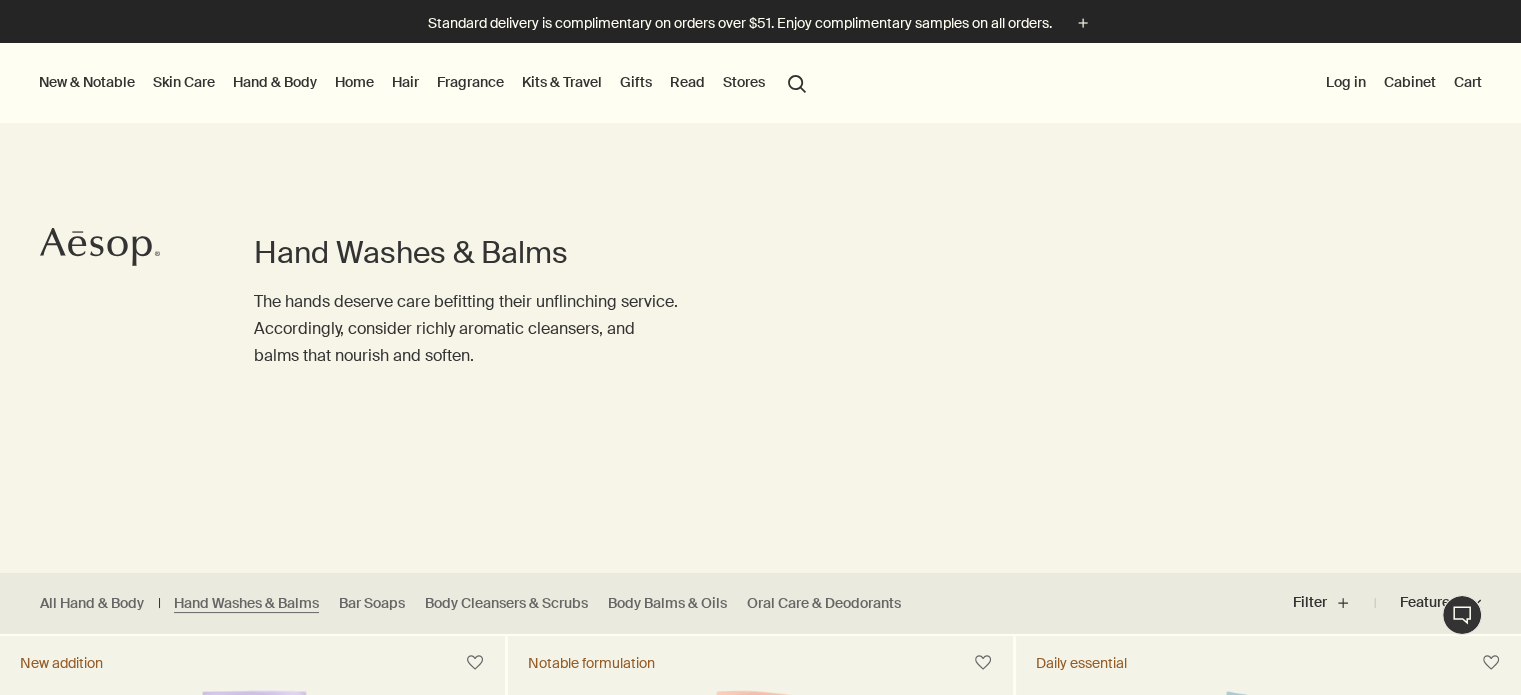 click on "Read" at bounding box center [687, 82] 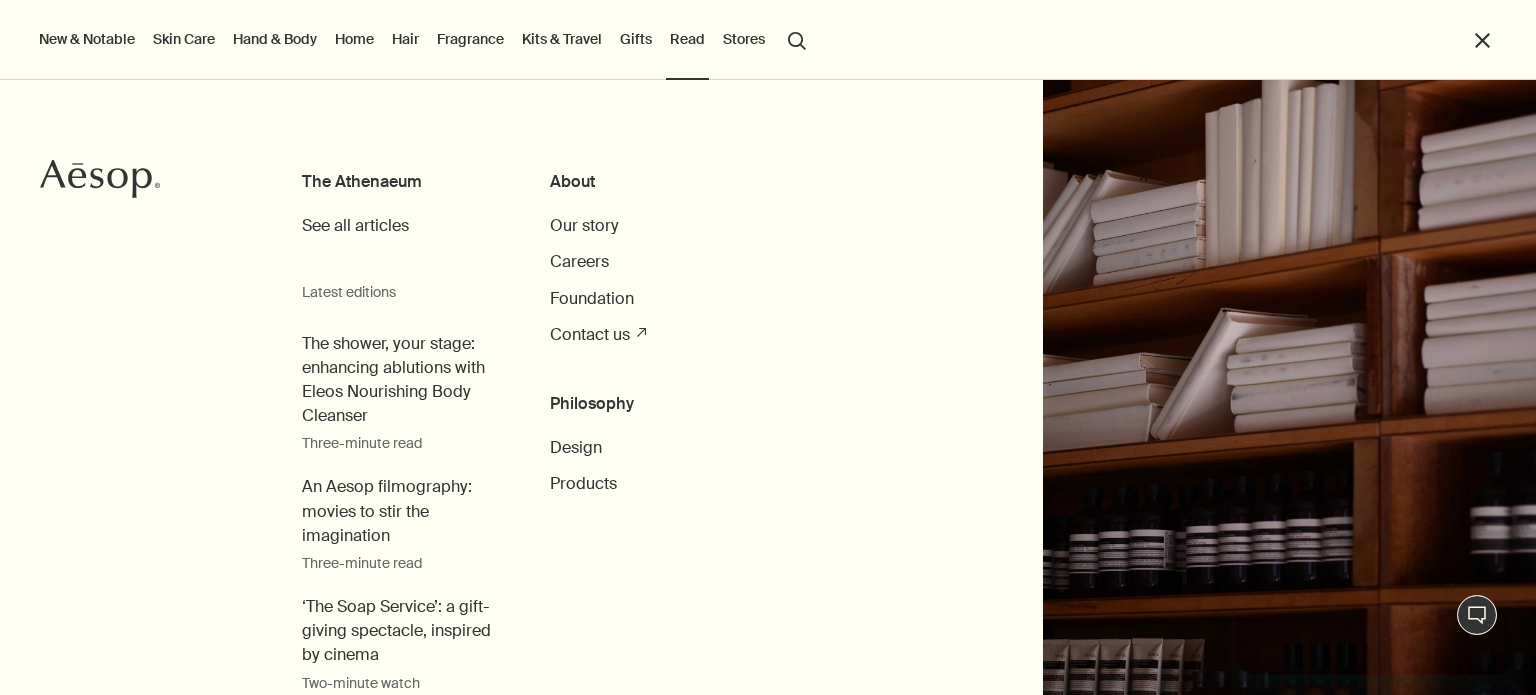 scroll, scrollTop: 0, scrollLeft: 0, axis: both 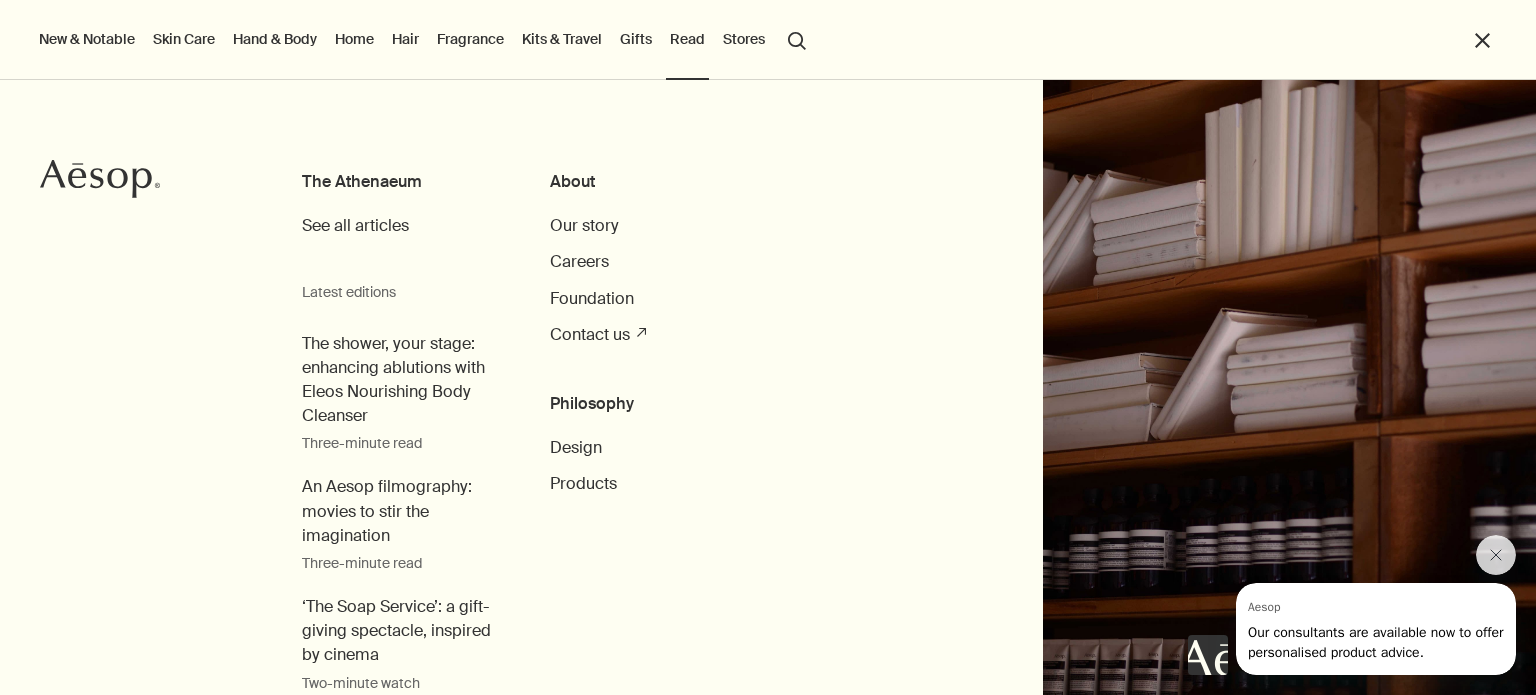 click on "Gifts" at bounding box center [636, 39] 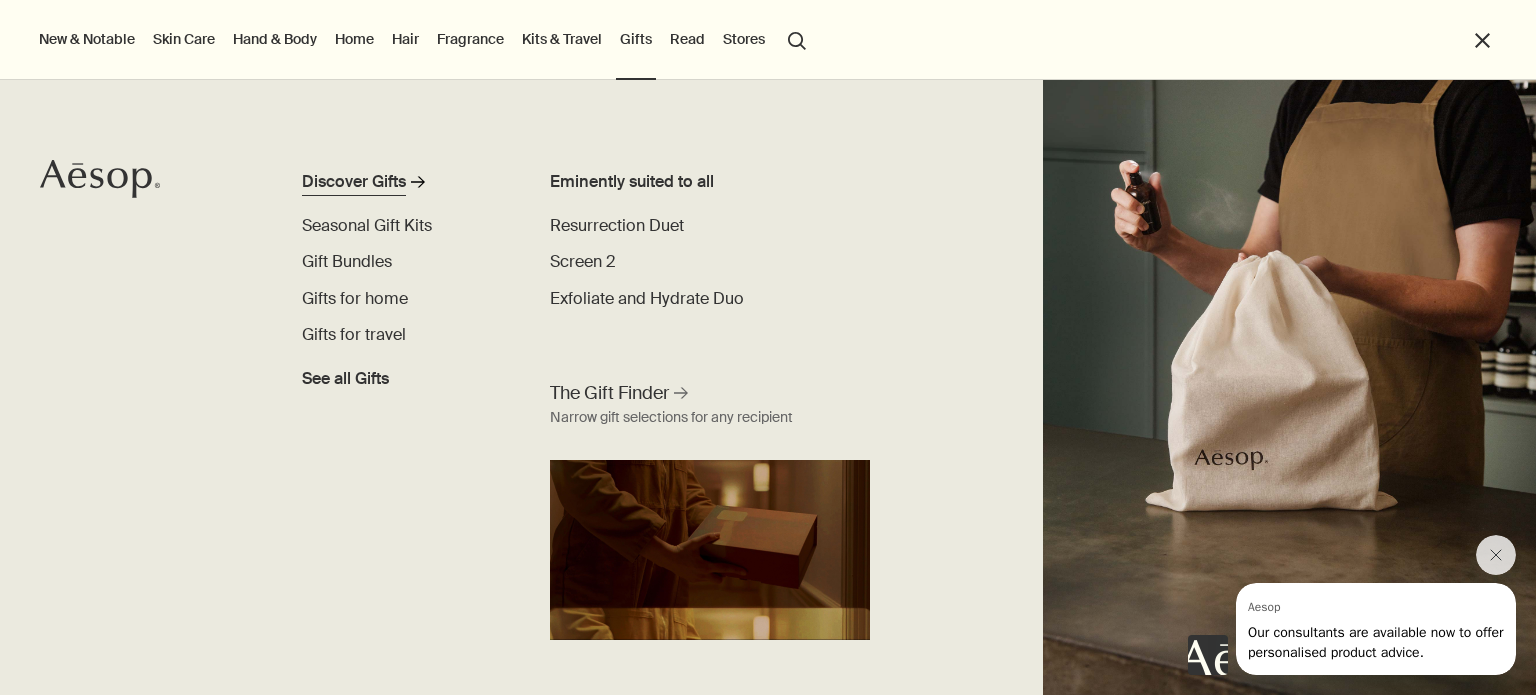 click on "Discover Gifts" at bounding box center (354, 182) 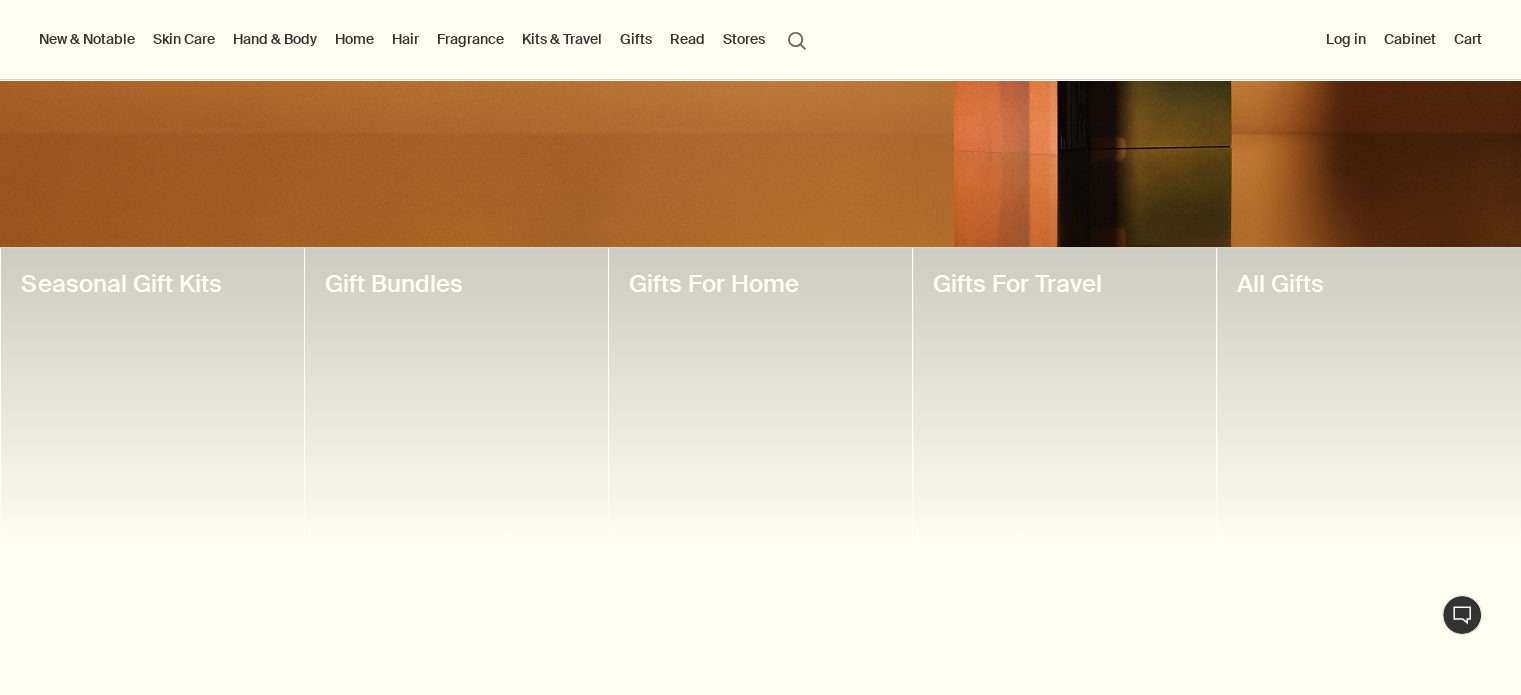 scroll, scrollTop: 0, scrollLeft: 0, axis: both 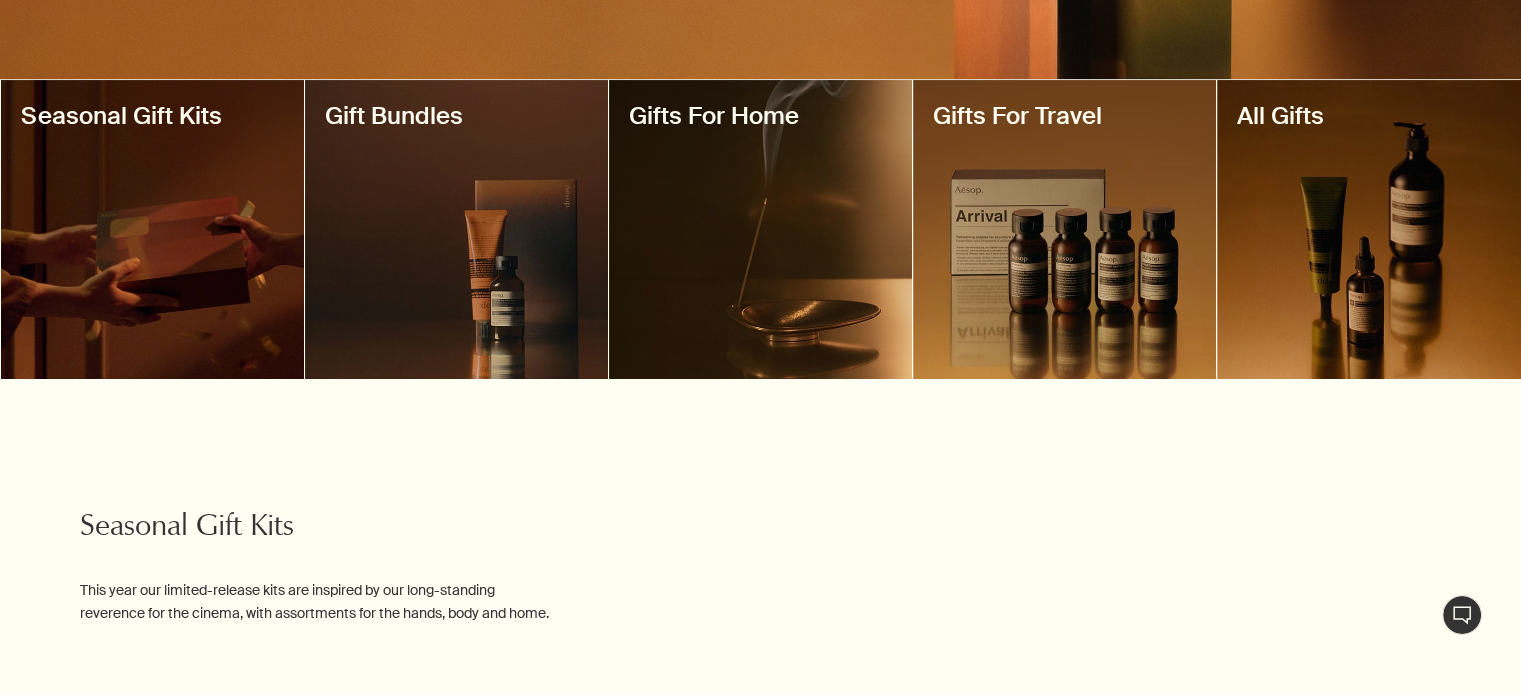 click at bounding box center (152, 229) 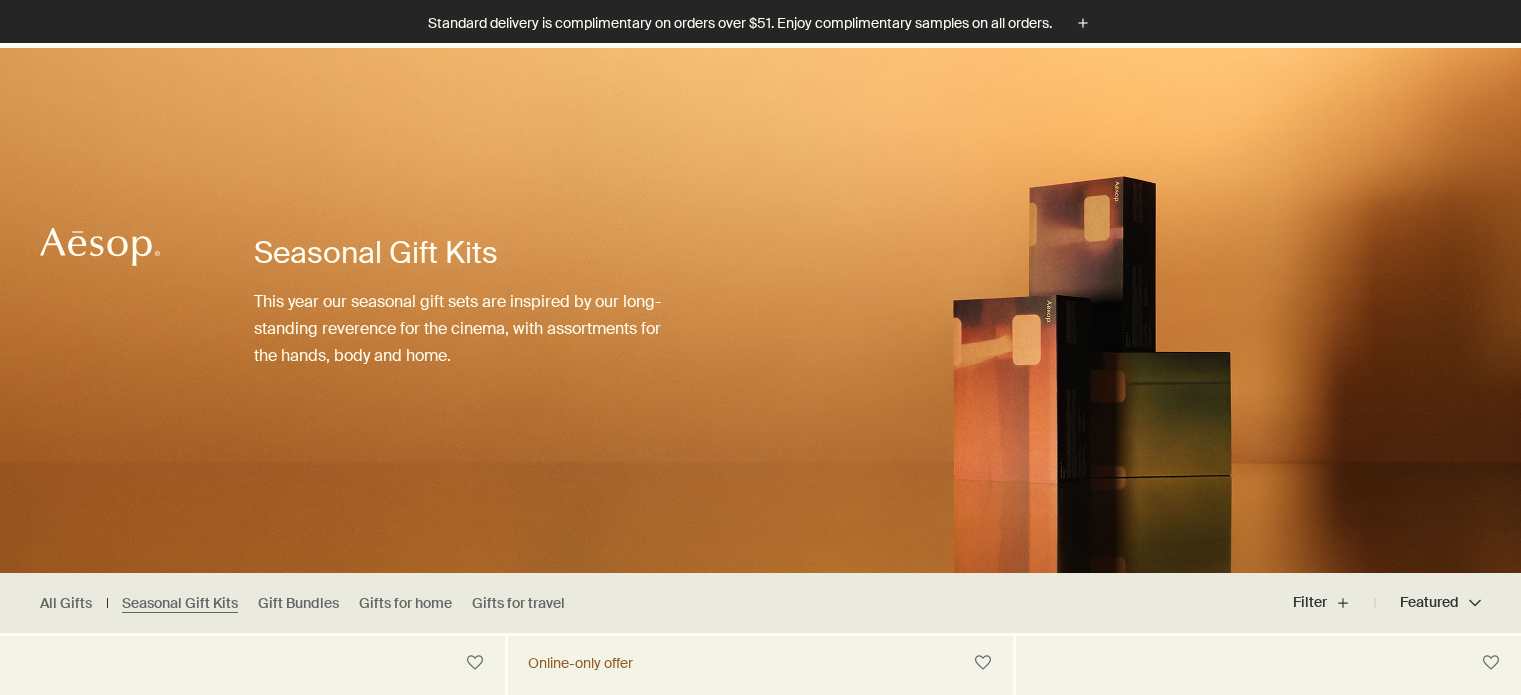 scroll, scrollTop: 19, scrollLeft: 0, axis: vertical 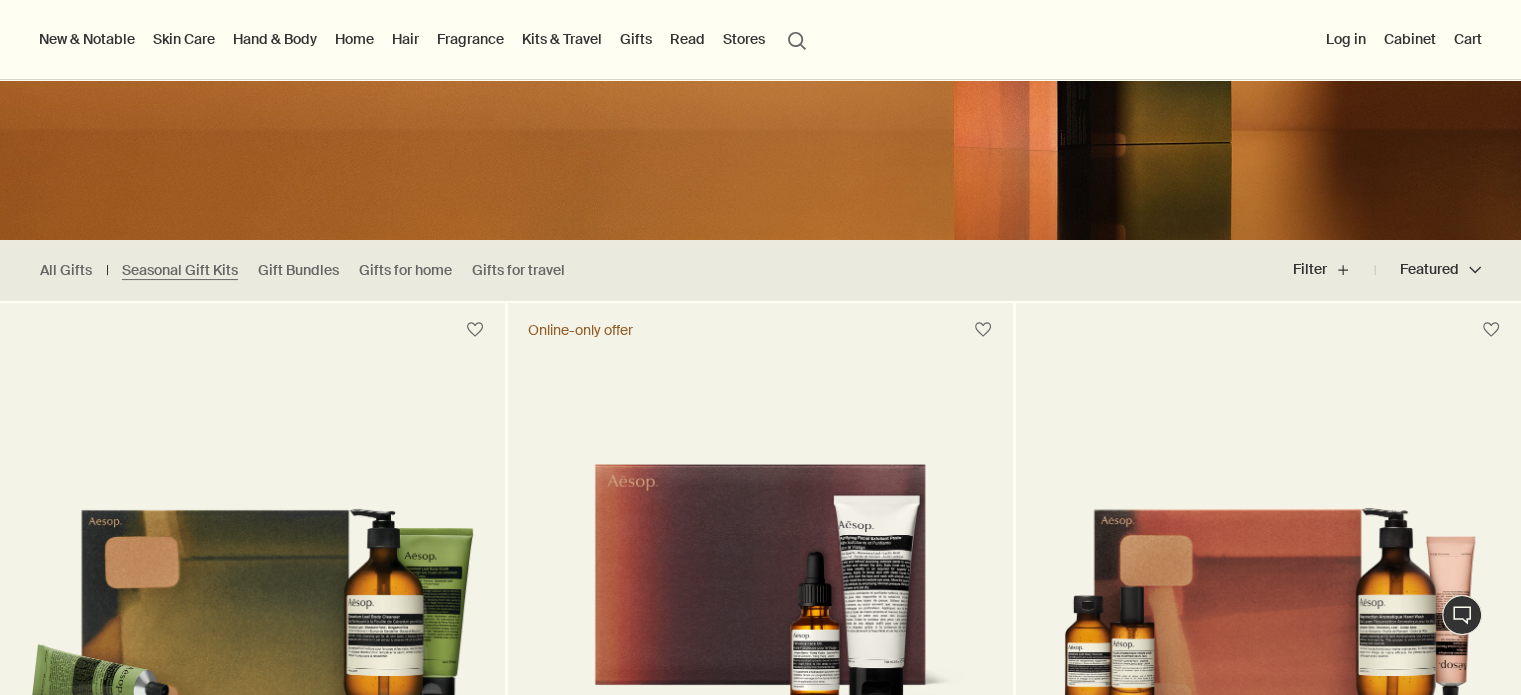 click on "Hair" at bounding box center (405, 39) 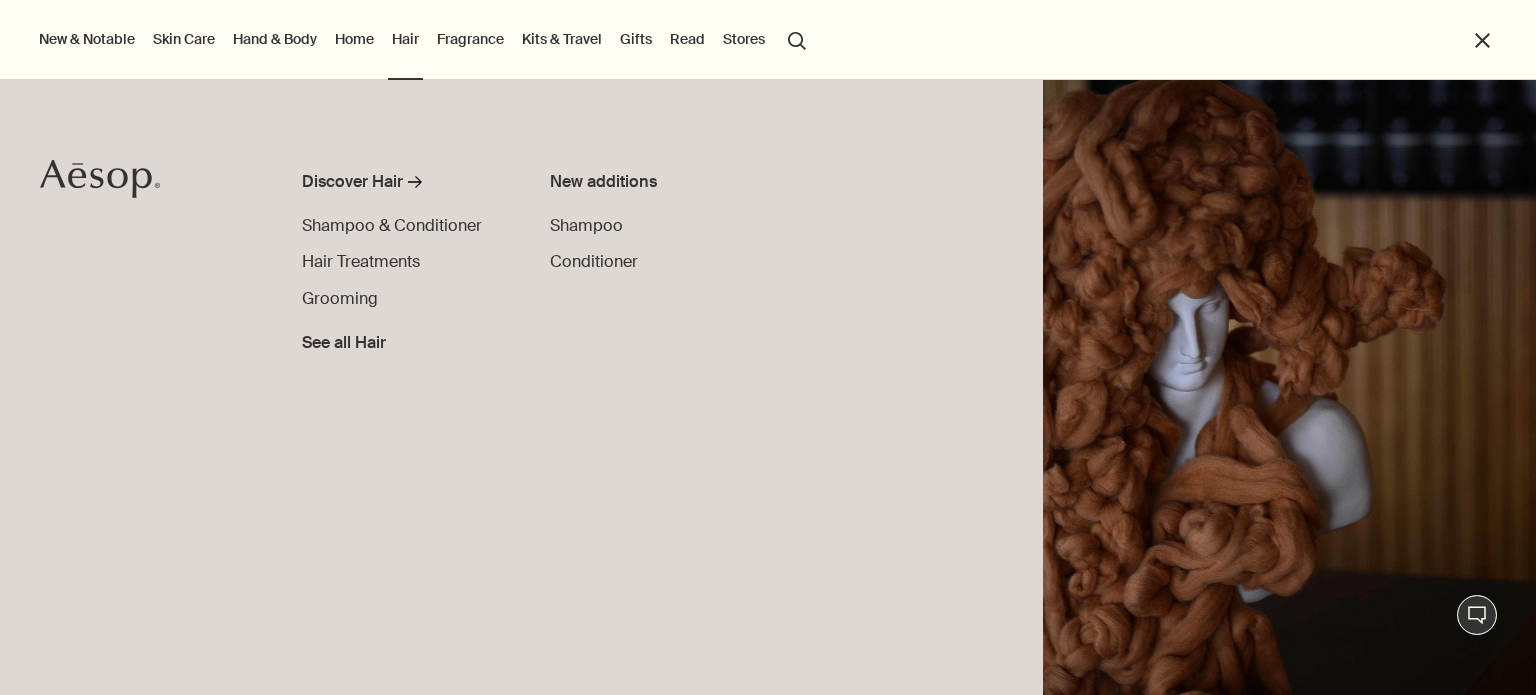 click on "Home" at bounding box center (354, 39) 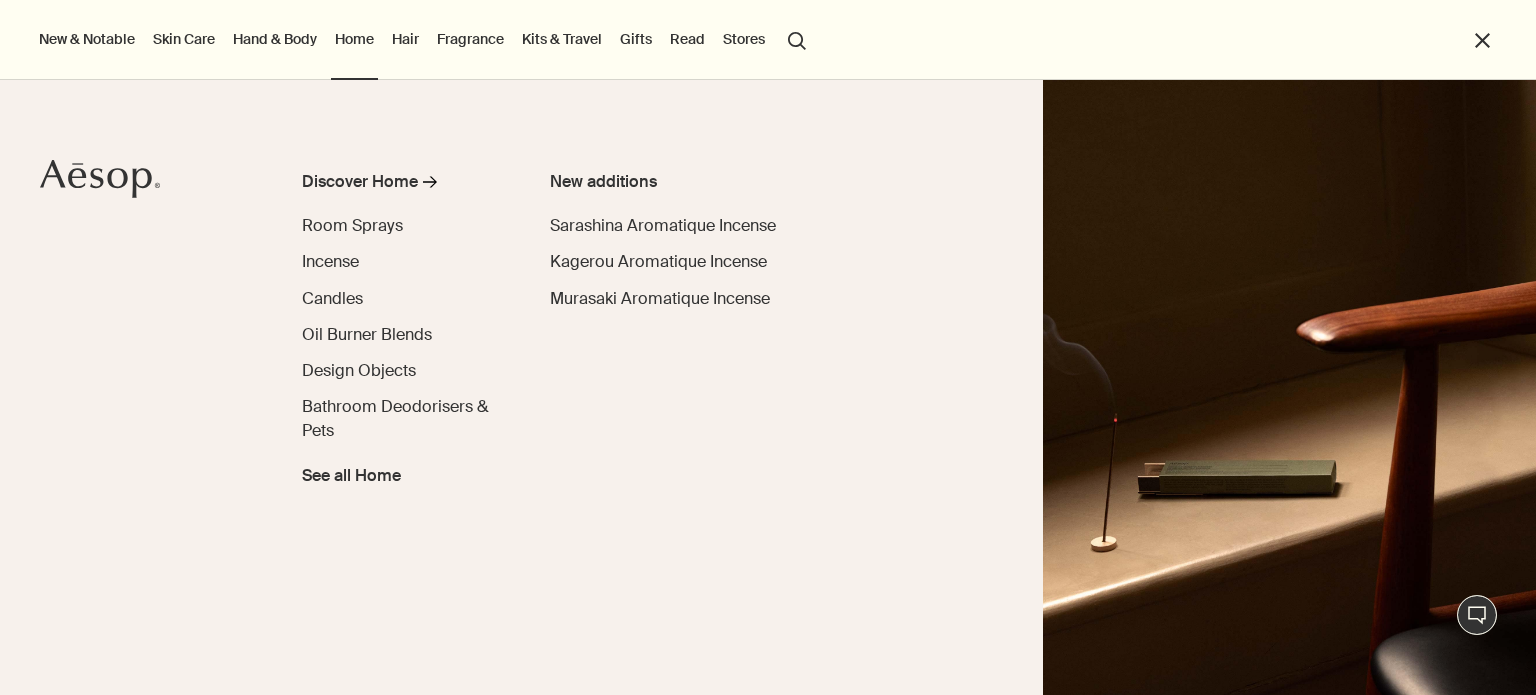 click on "Hand & Body" at bounding box center (275, 39) 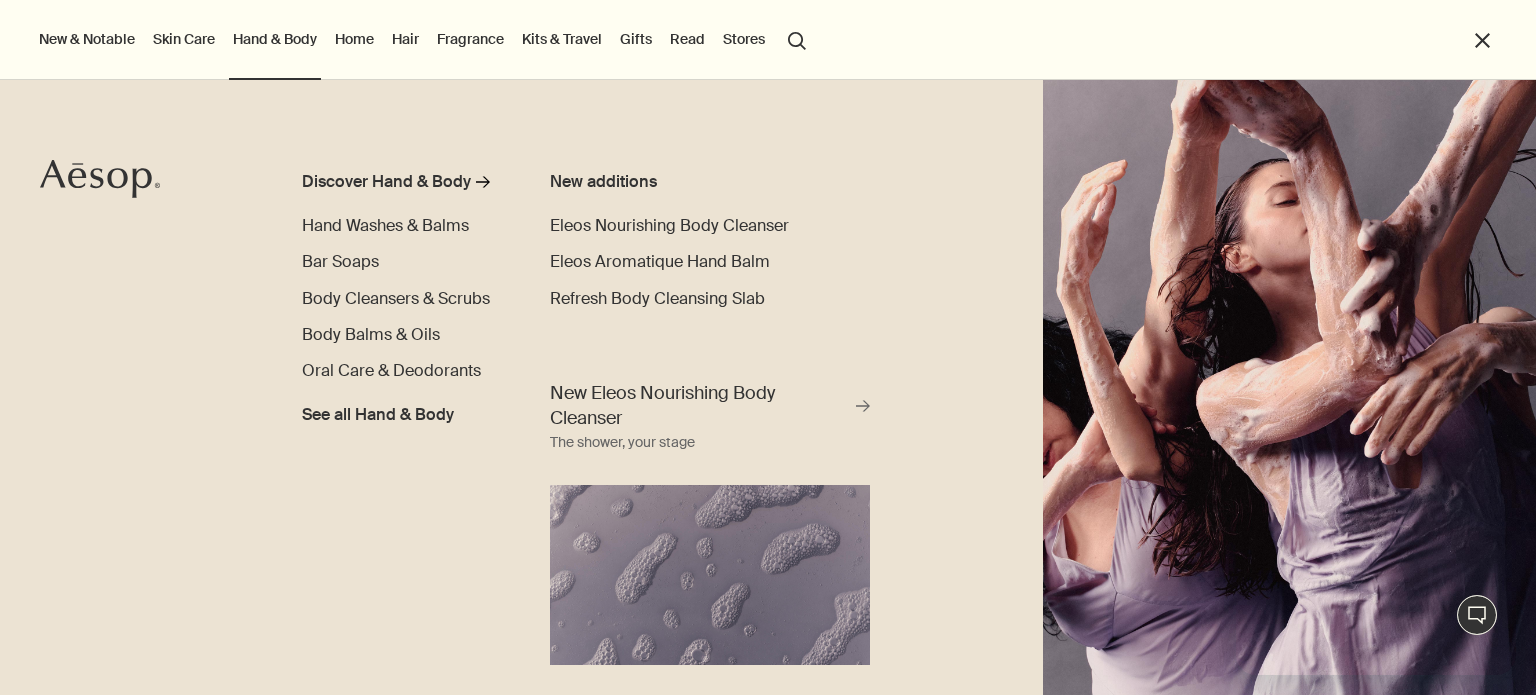 scroll, scrollTop: 0, scrollLeft: 0, axis: both 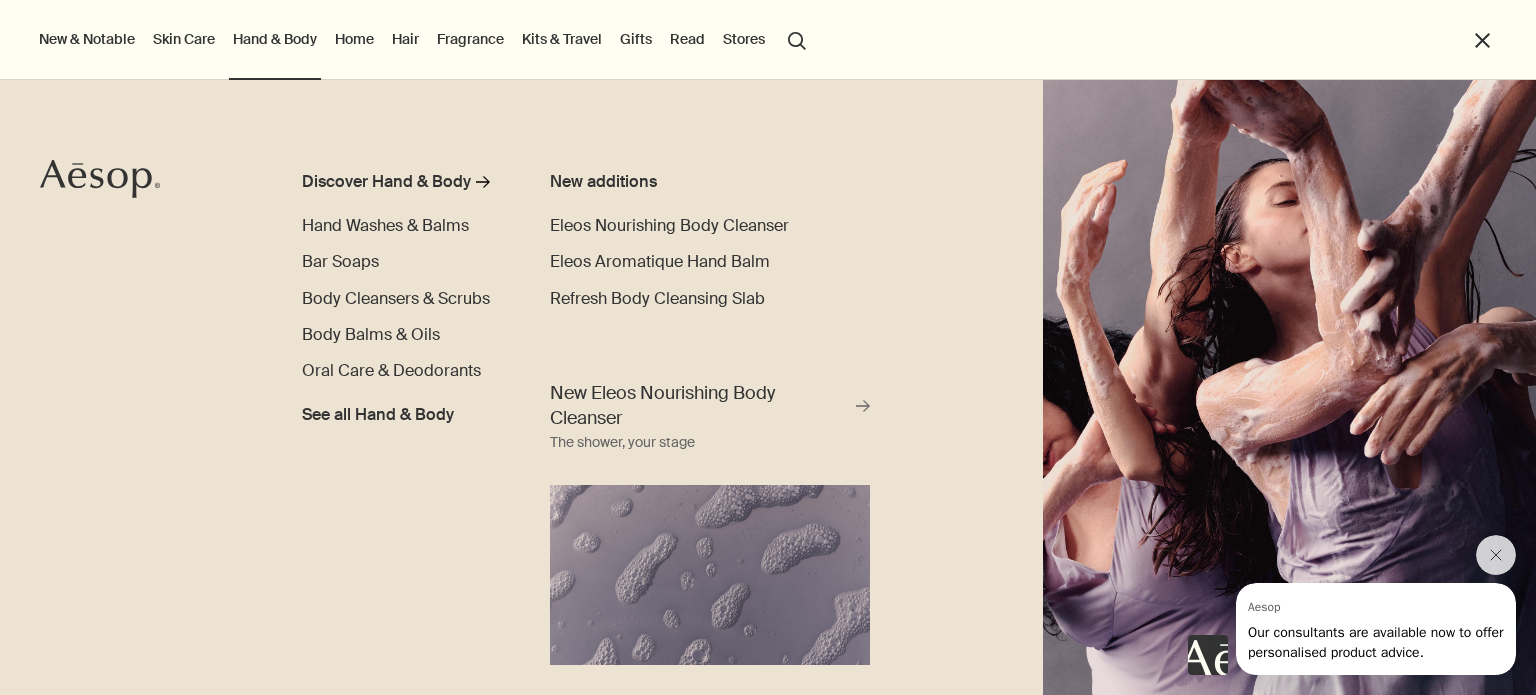 click on "Skin Care" at bounding box center (184, 39) 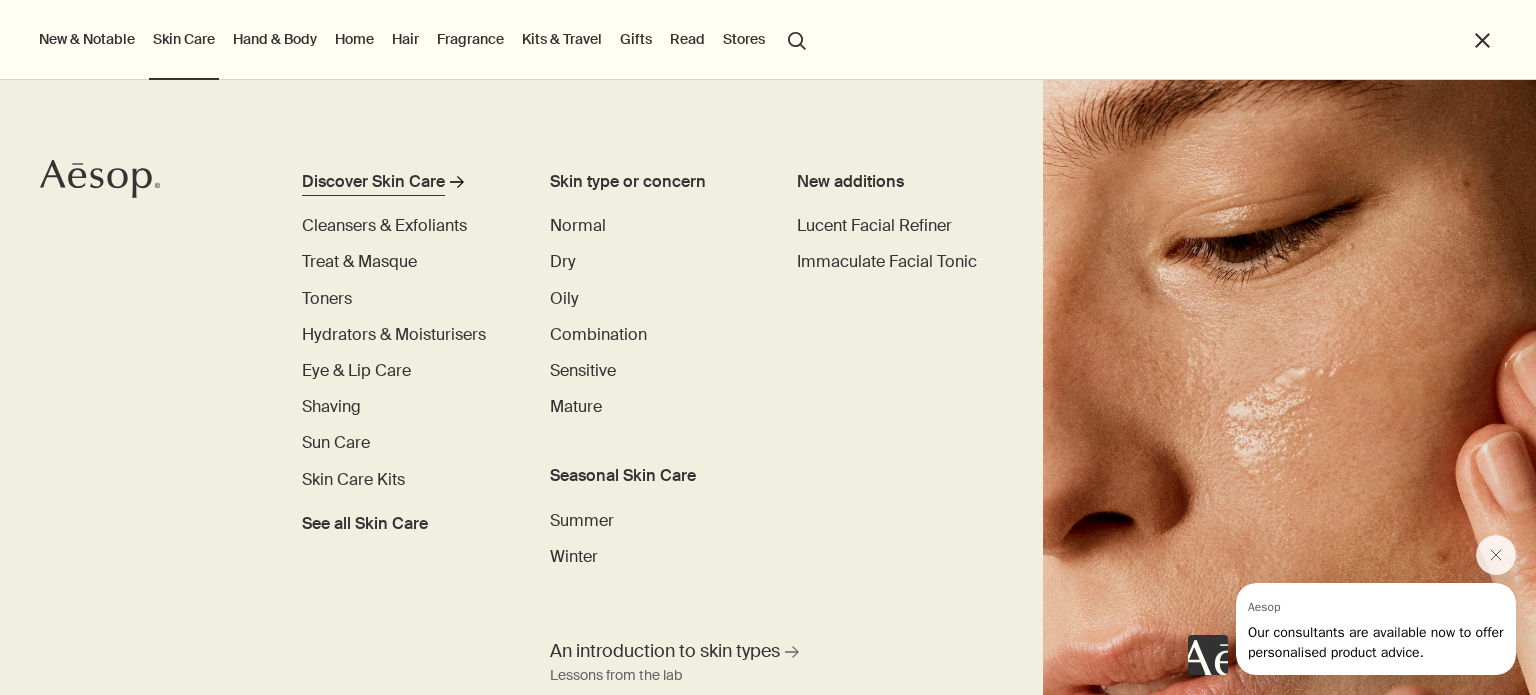 click on "Discover Skin Care" at bounding box center (373, 182) 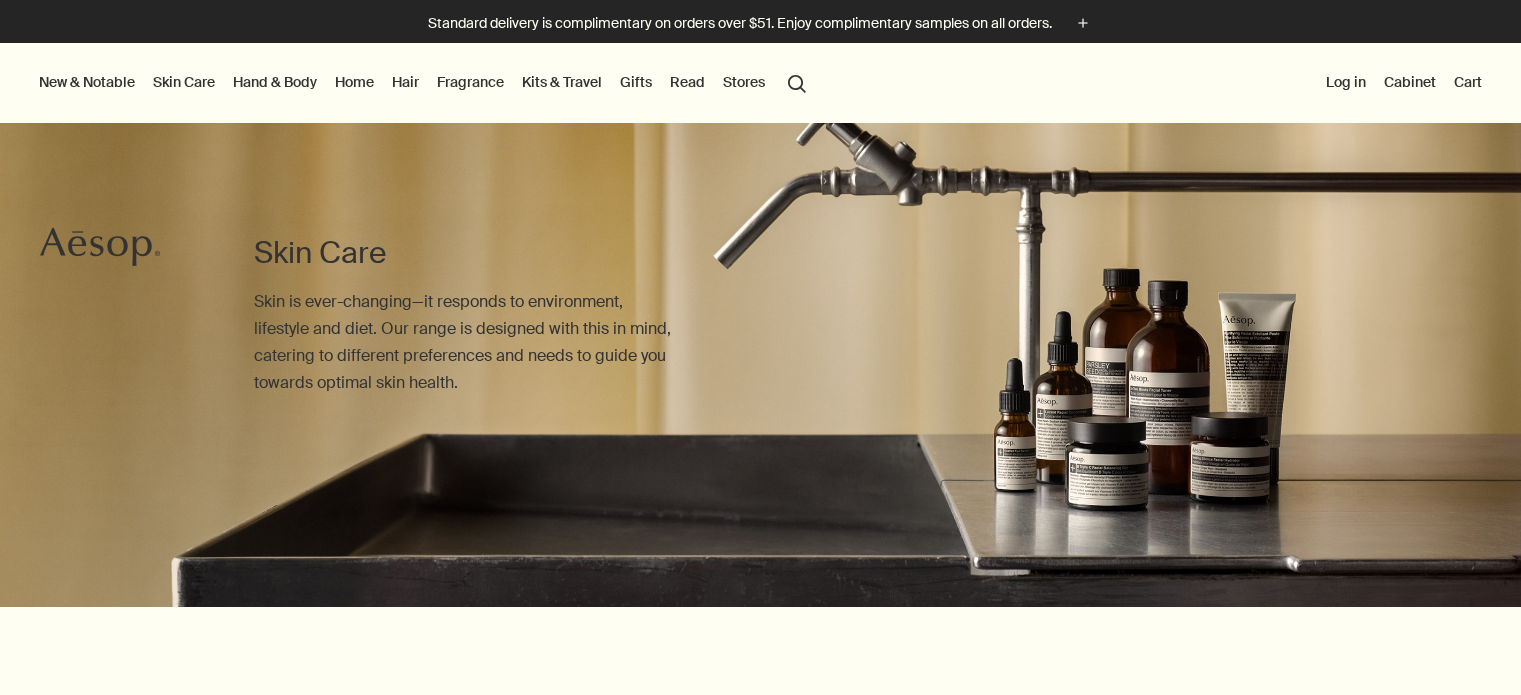 scroll, scrollTop: 0, scrollLeft: 0, axis: both 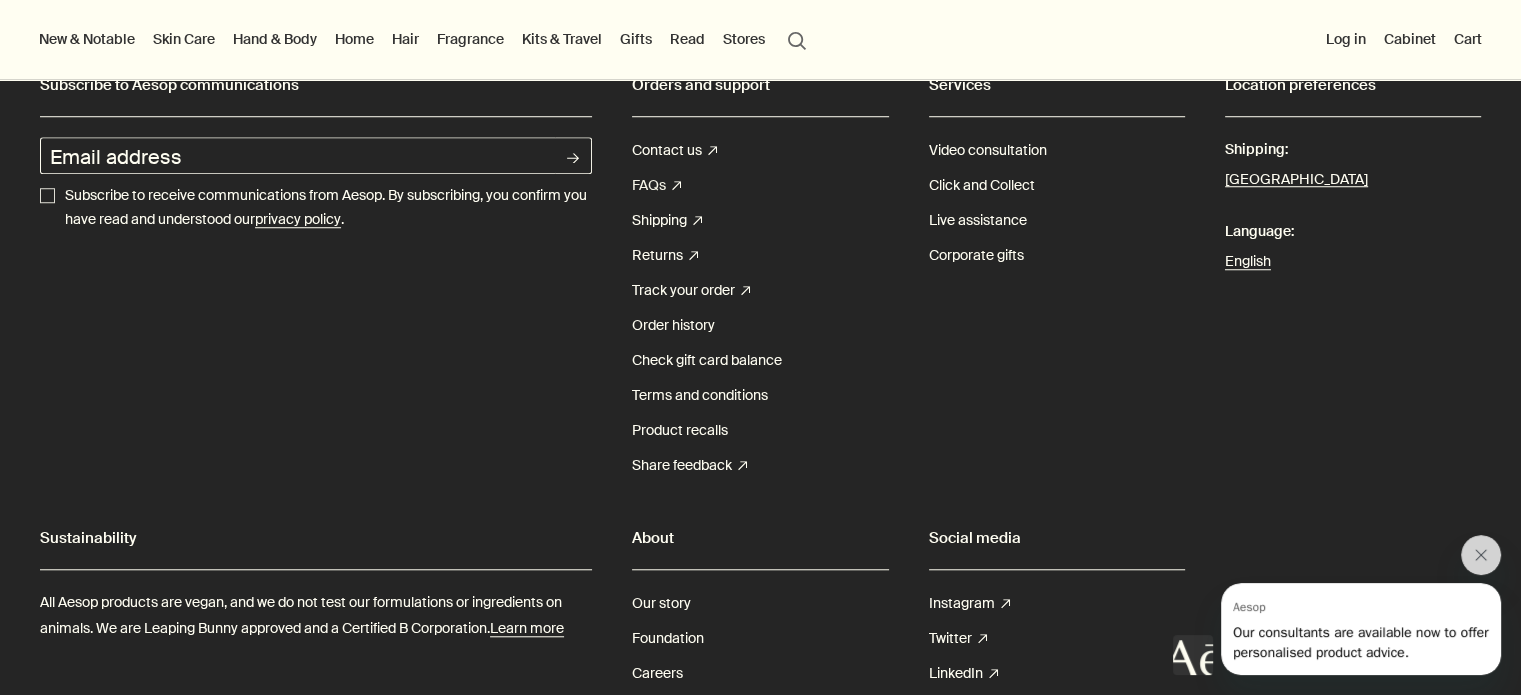 click on "FAQs   rightUpArrow" at bounding box center (656, 185) 